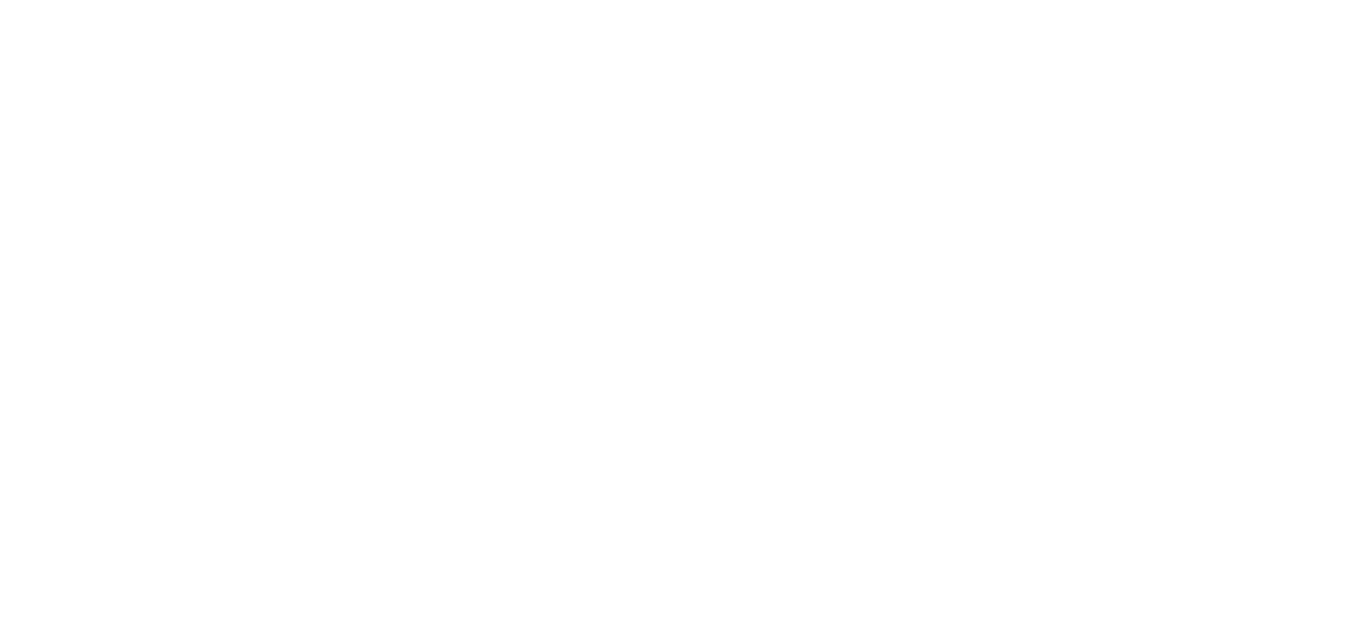 scroll, scrollTop: 0, scrollLeft: 0, axis: both 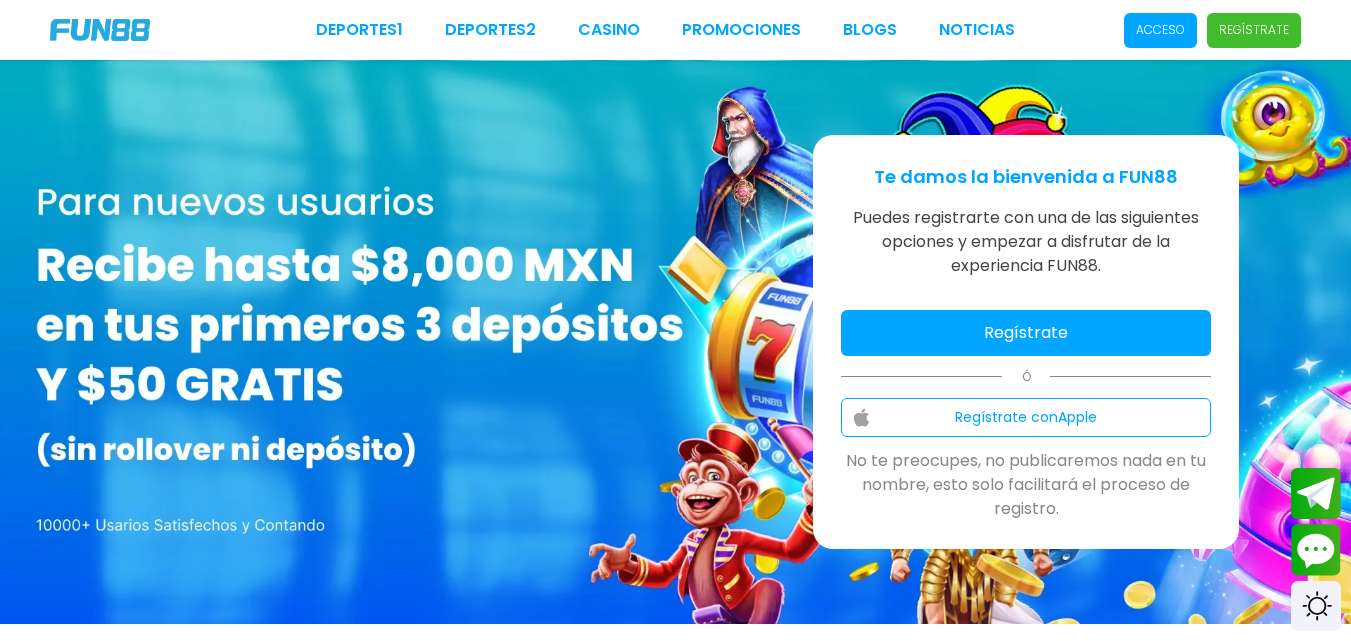 click on "Regístrate" at bounding box center (1026, 333) 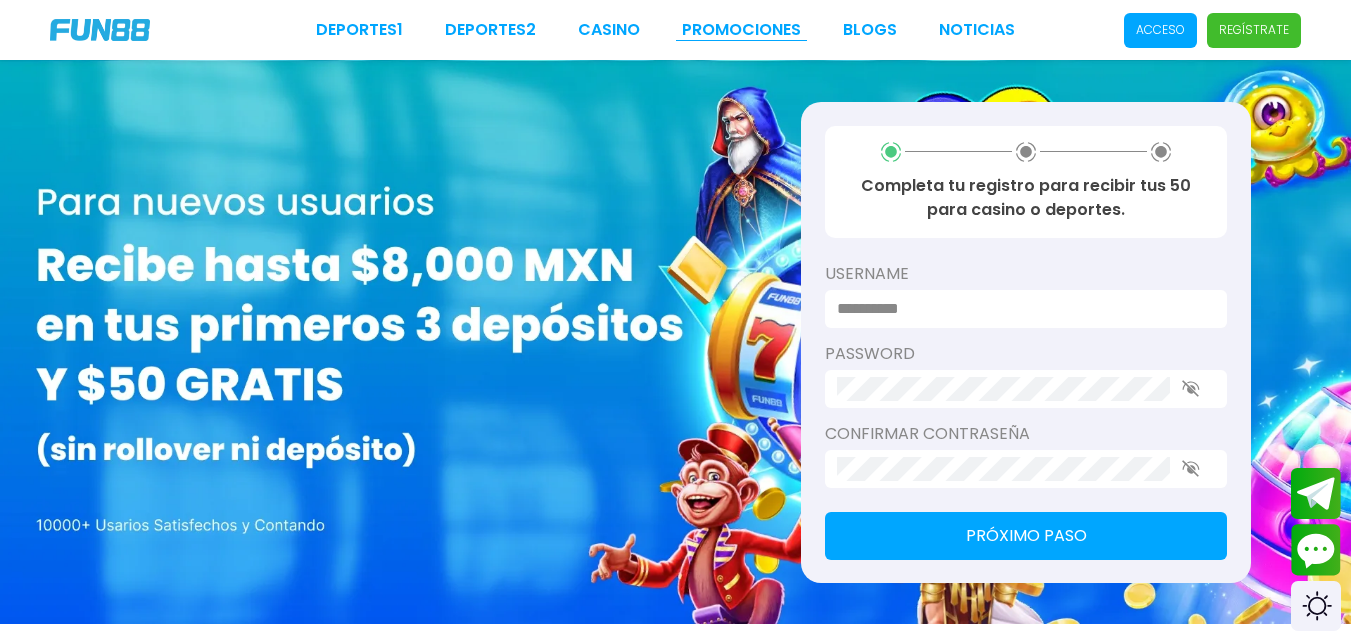 click on "Promociones" at bounding box center (741, 30) 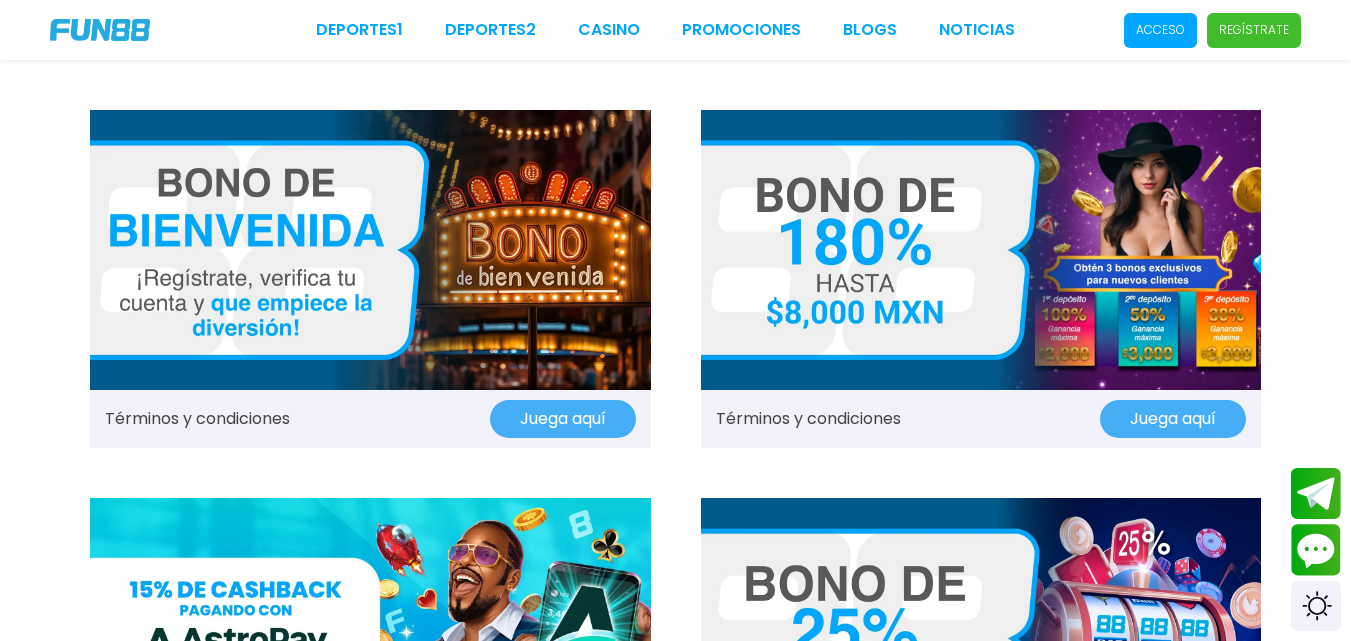 click at bounding box center [370, 250] 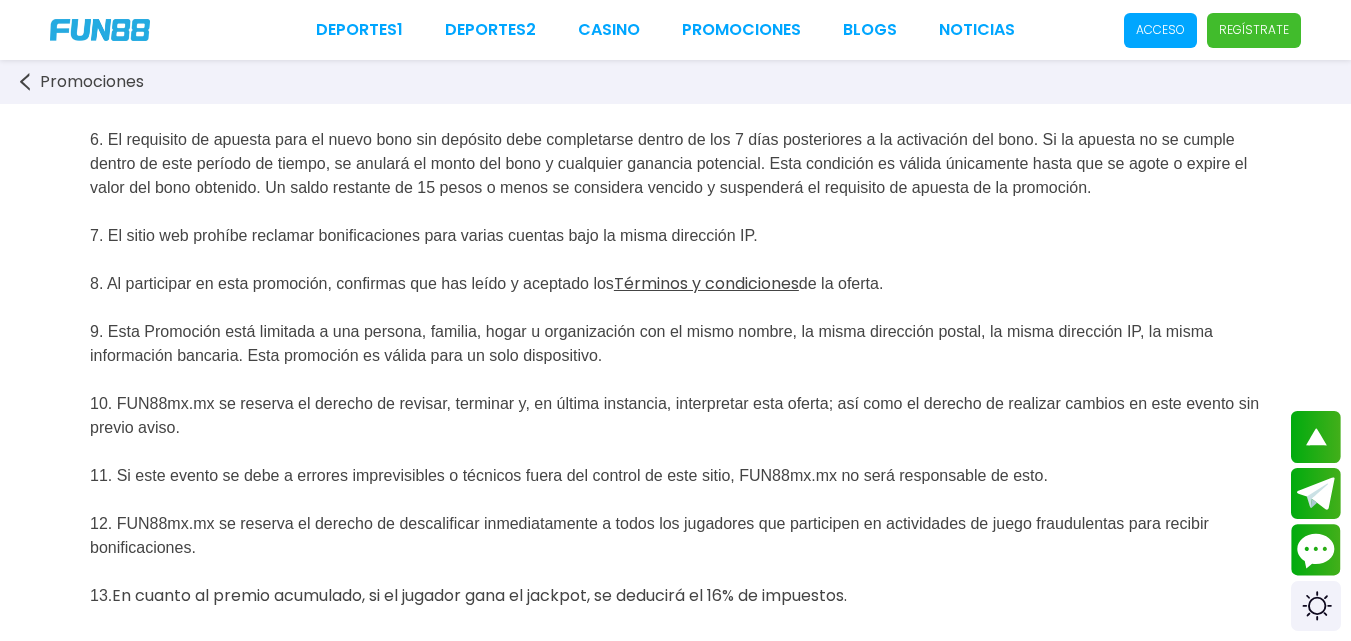 scroll, scrollTop: 1000, scrollLeft: 0, axis: vertical 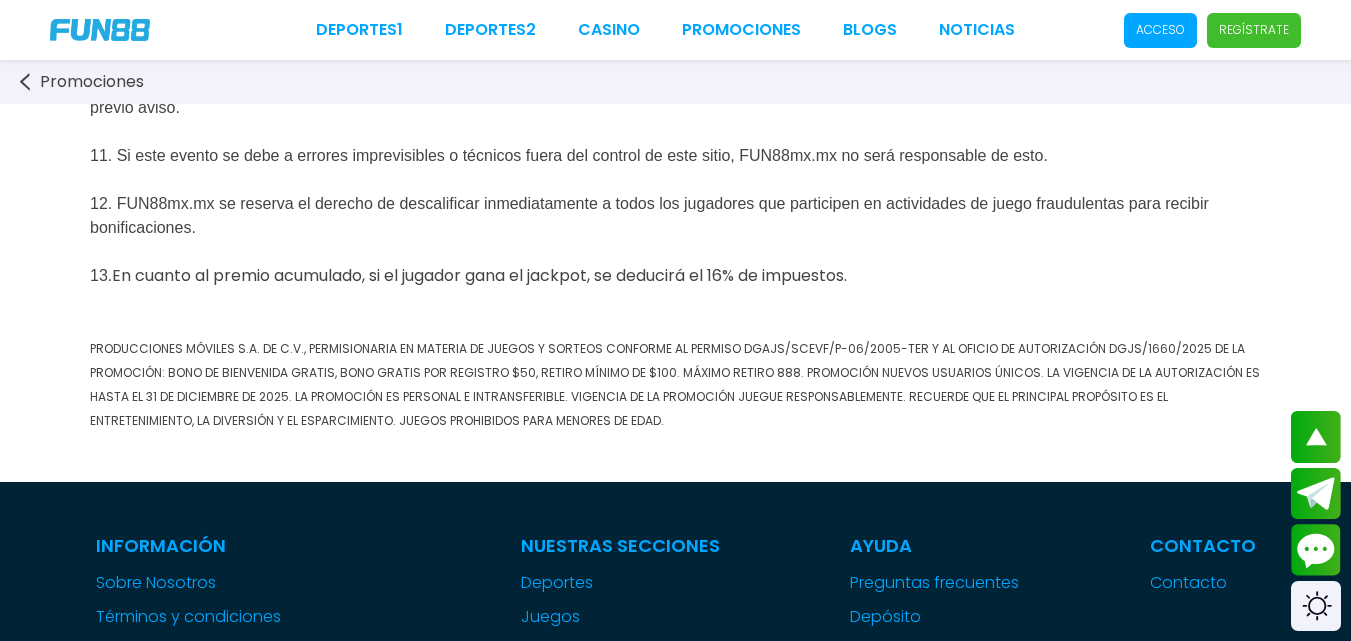 click on "Promociones" at bounding box center [92, 82] 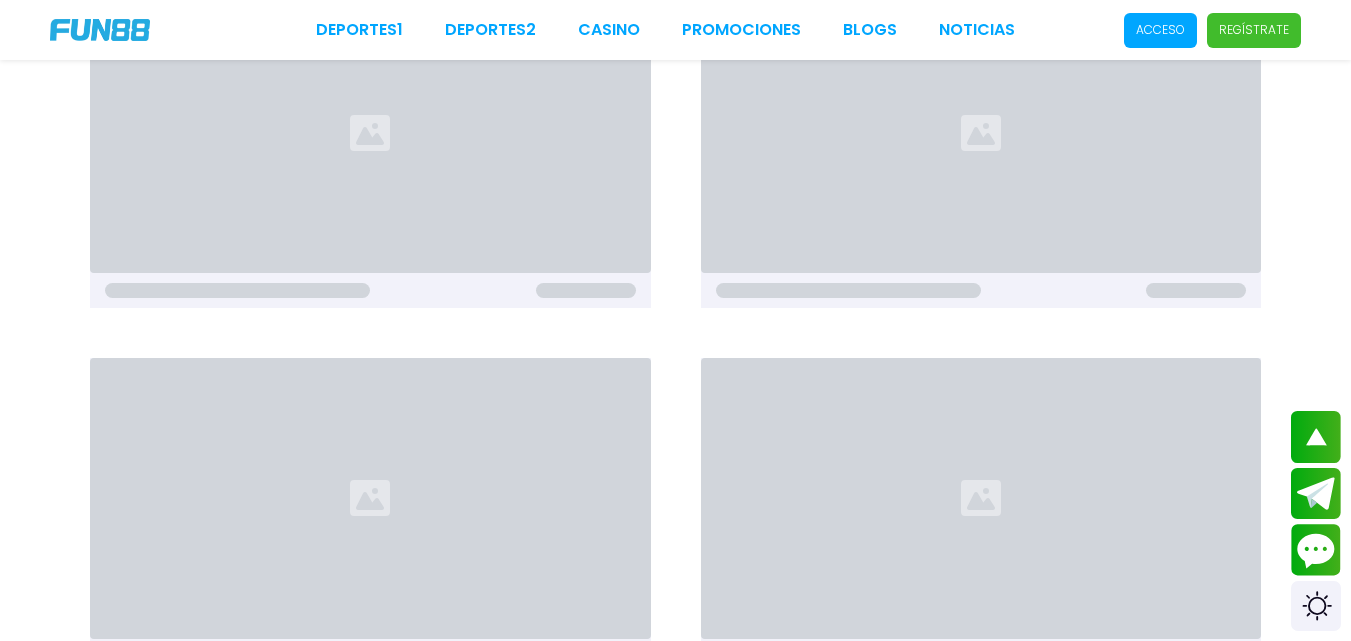 scroll, scrollTop: 0, scrollLeft: 0, axis: both 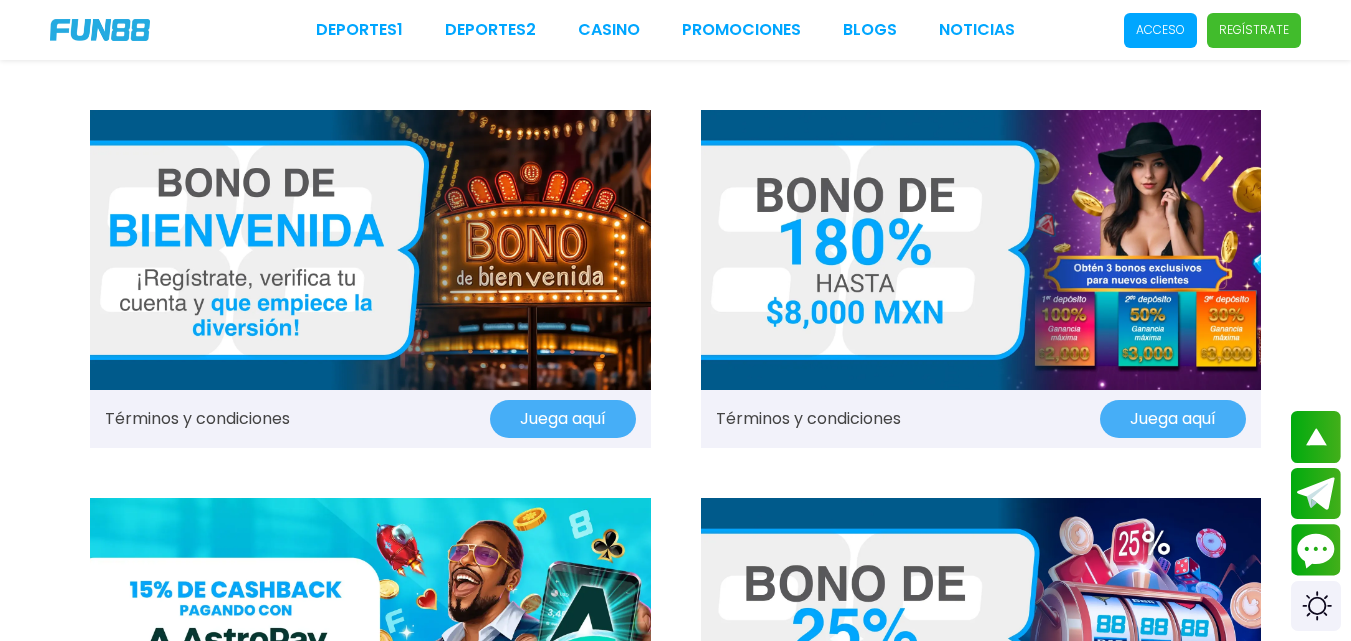 click on "Juega aquí" at bounding box center (563, 419) 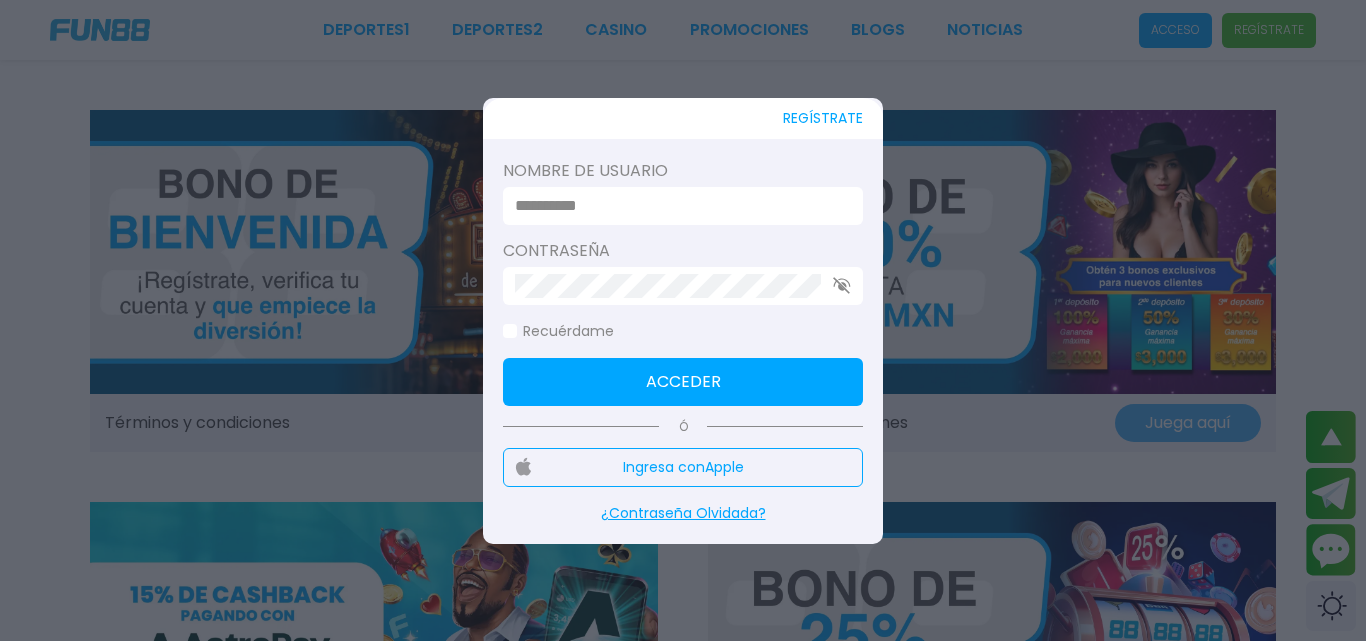 click on "REGÍSTRATE" at bounding box center [823, 118] 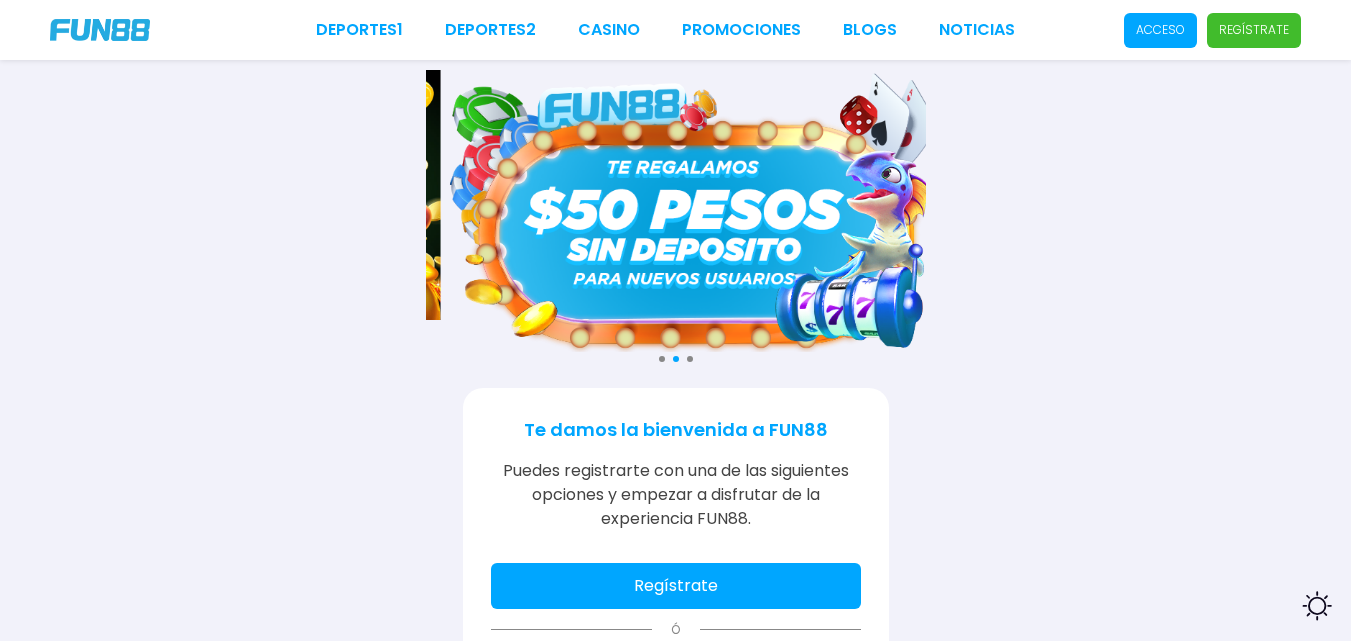click on "Regístrate" at bounding box center (676, 586) 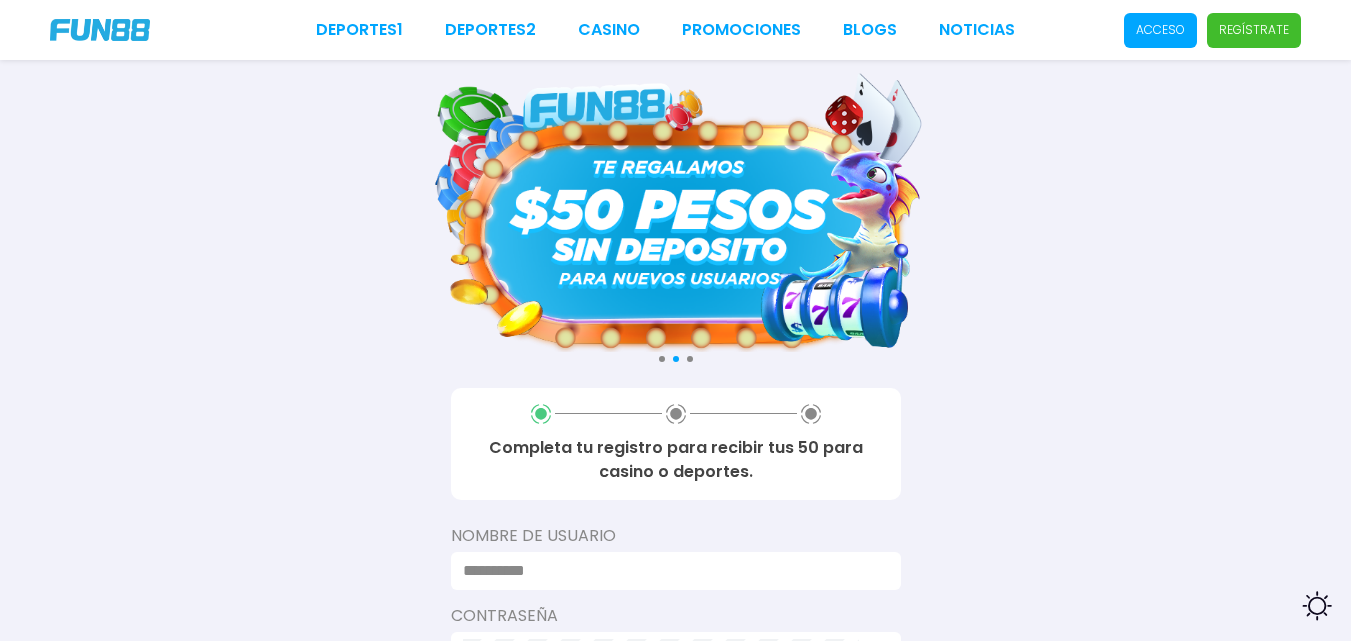 scroll, scrollTop: 560, scrollLeft: 0, axis: vertical 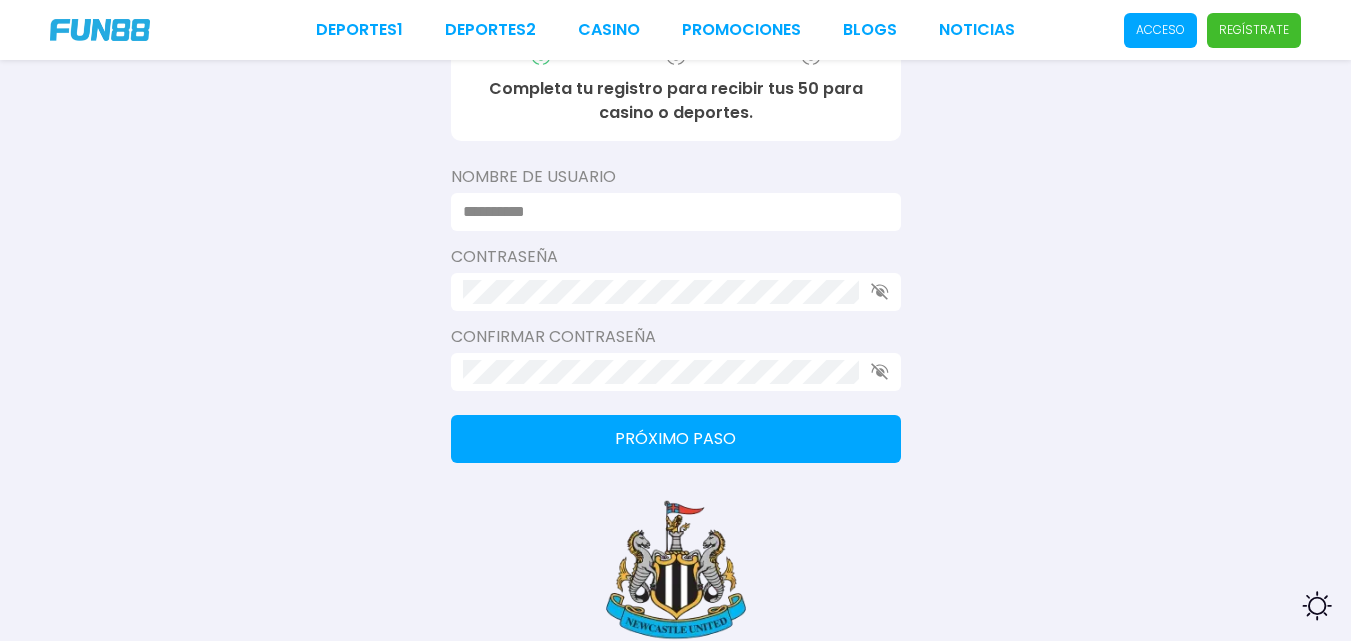 click at bounding box center (670, 212) 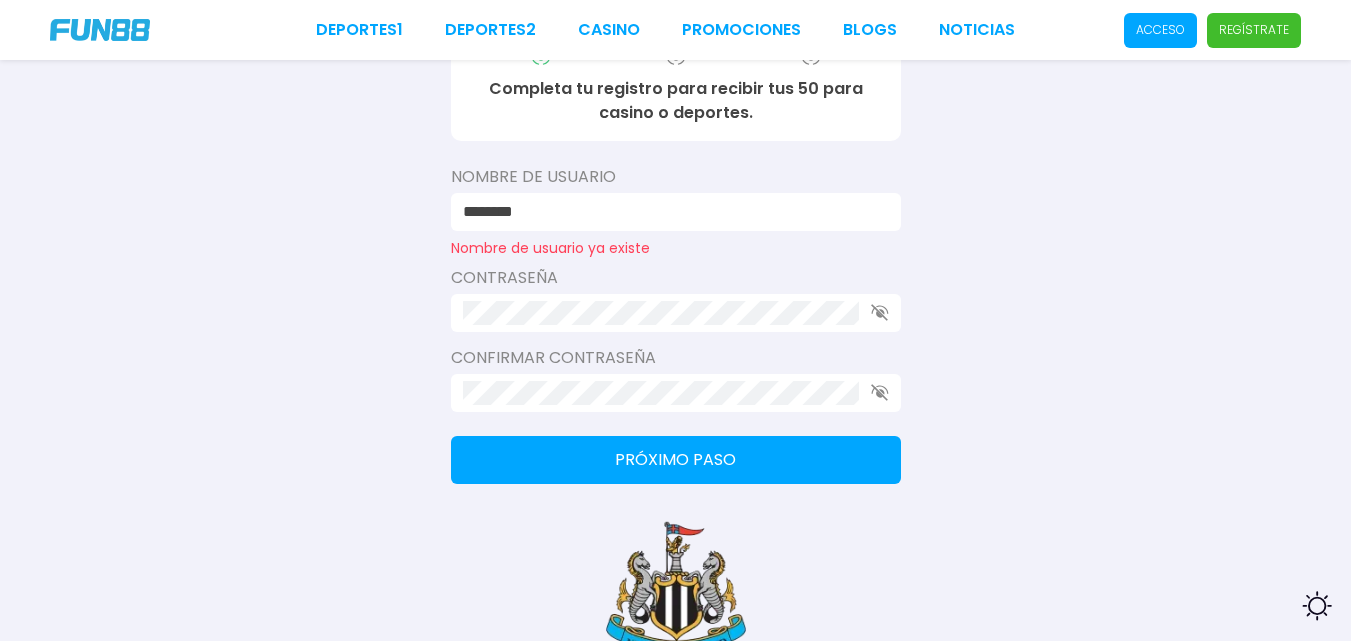 click on "Próximo paso" at bounding box center (676, 460) 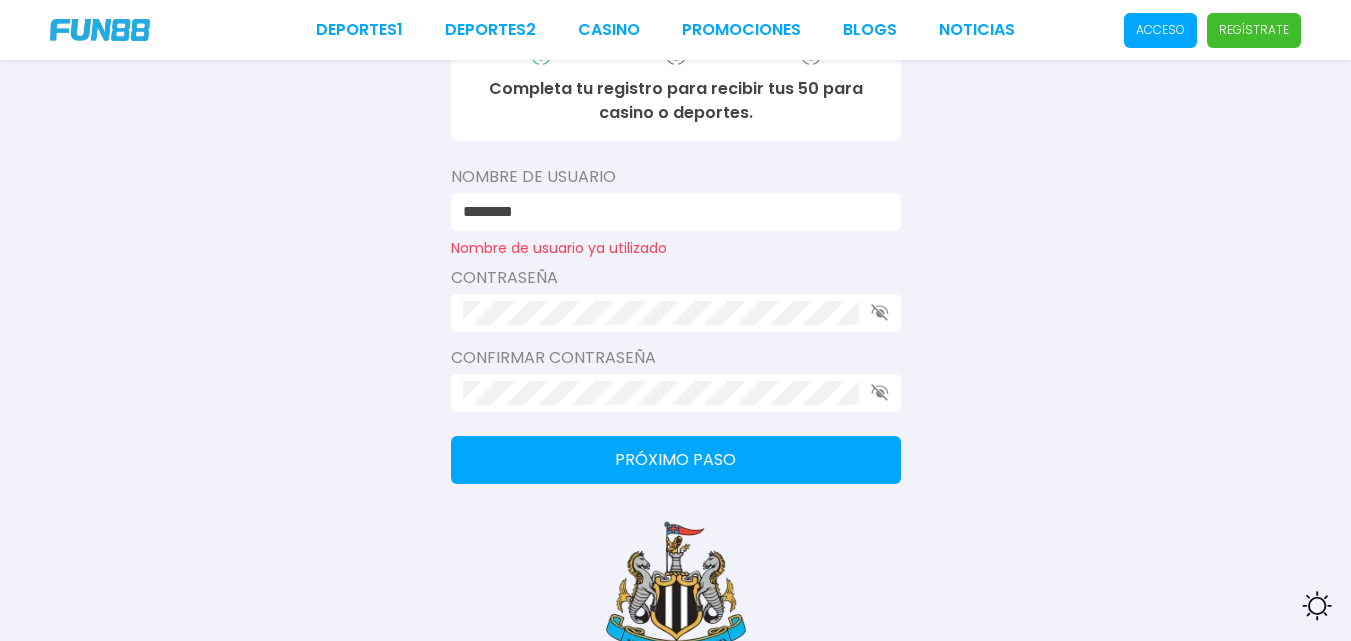click on "********" at bounding box center [670, 212] 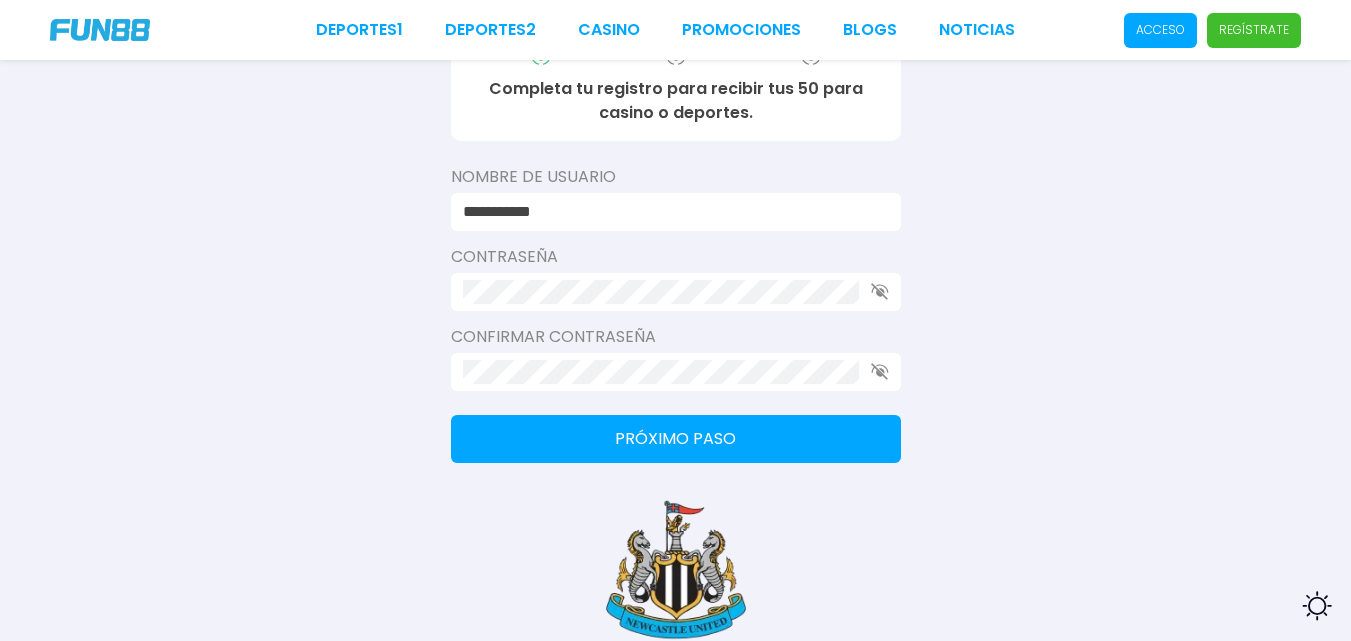 type on "**********" 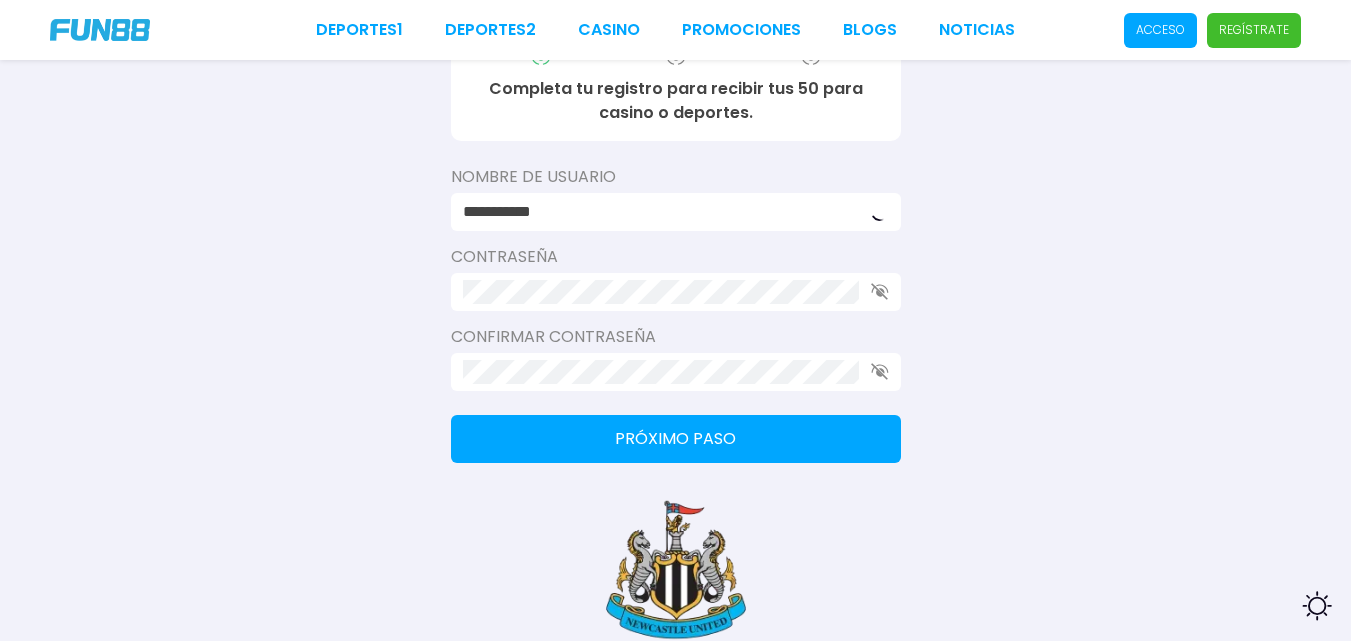 click on "**********" at bounding box center [675, 159] 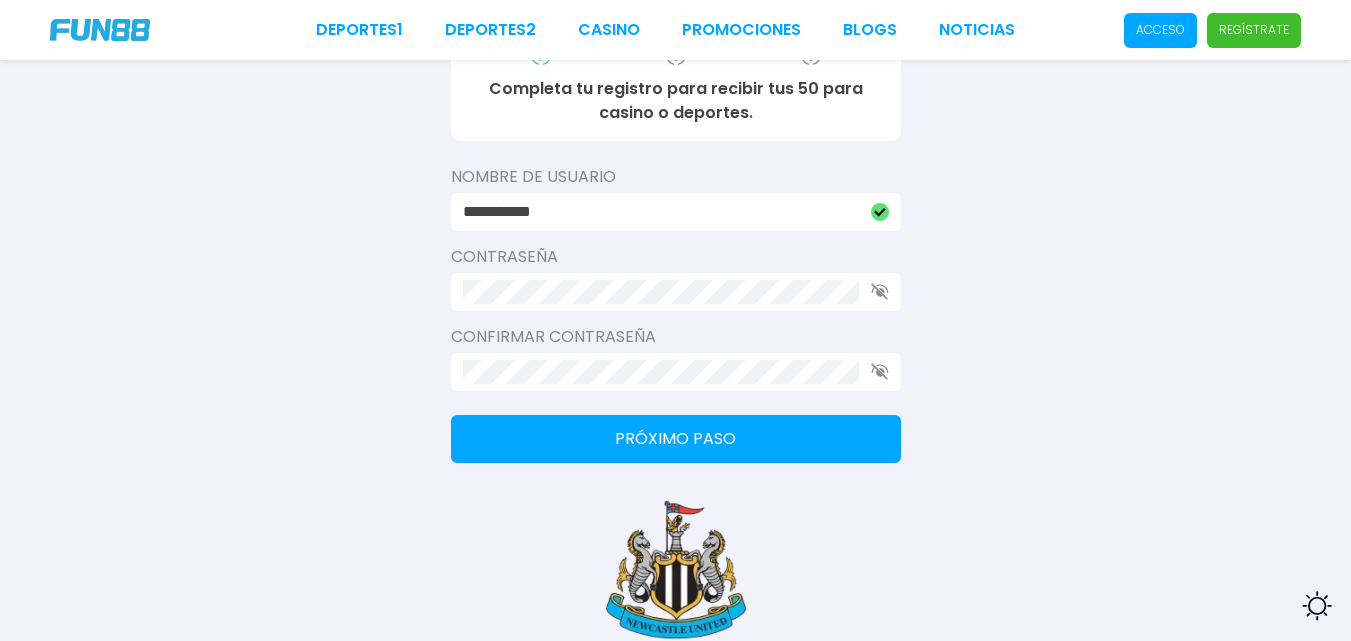 click on "Próximo paso" at bounding box center [676, 439] 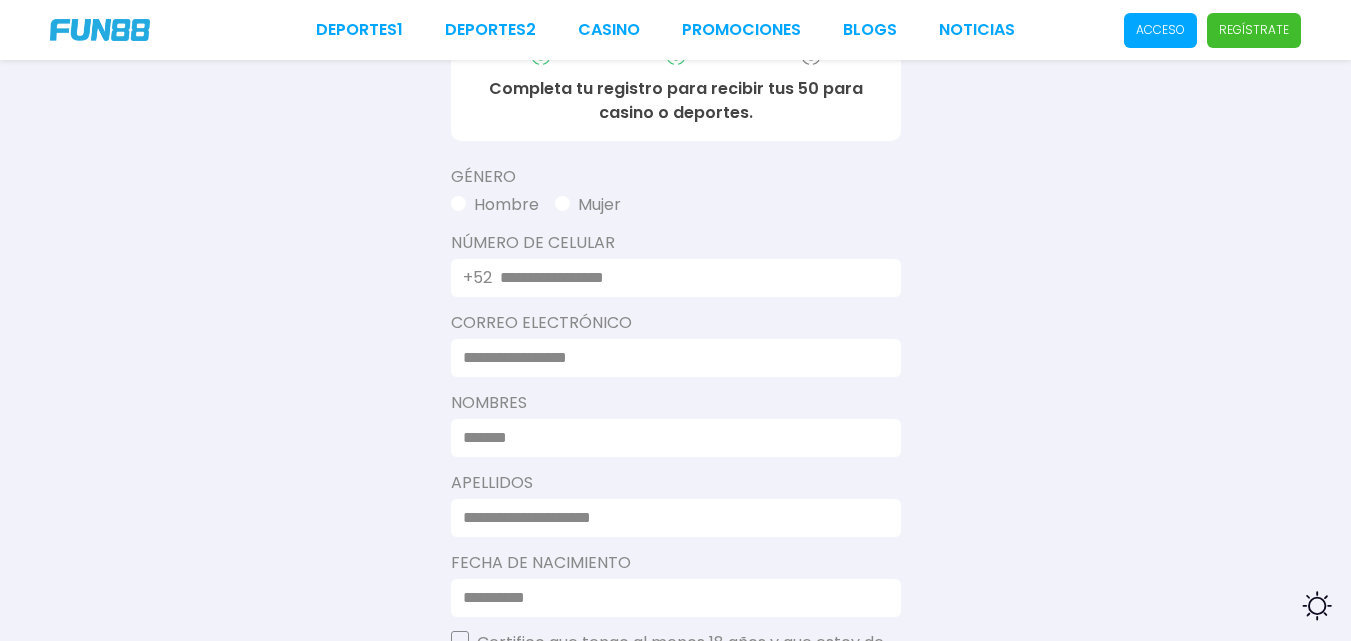 click on "Hombre" at bounding box center [495, 205] 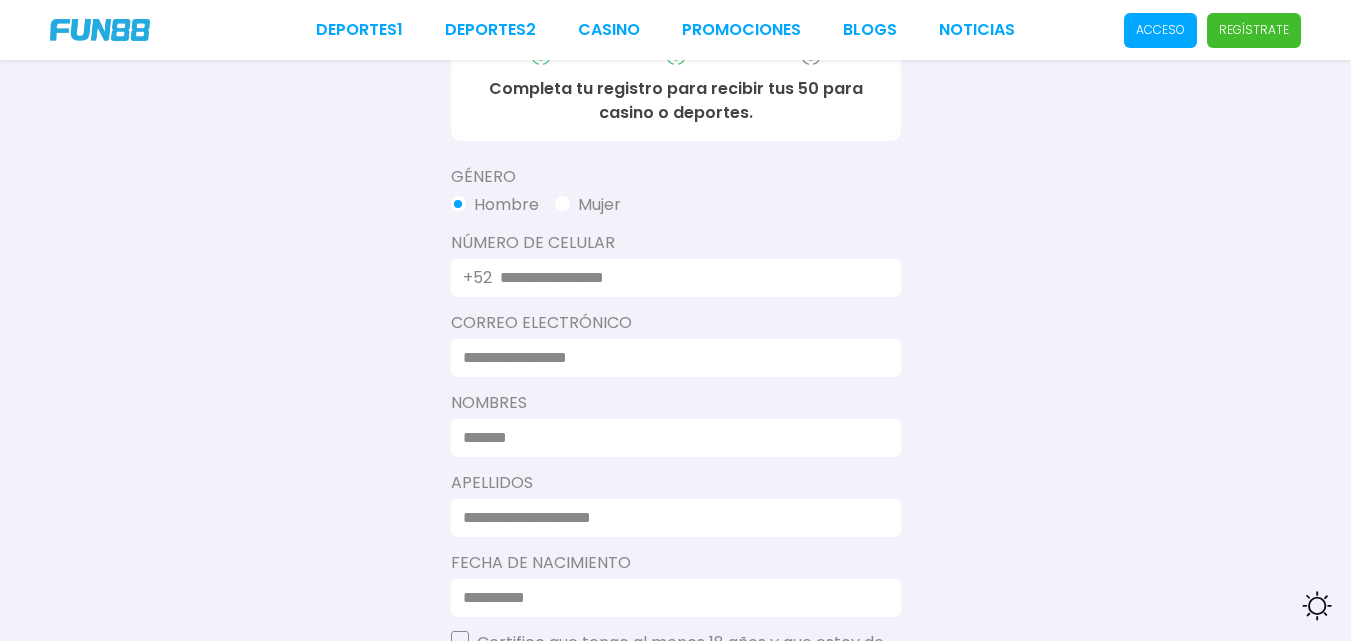 click at bounding box center (688, 278) 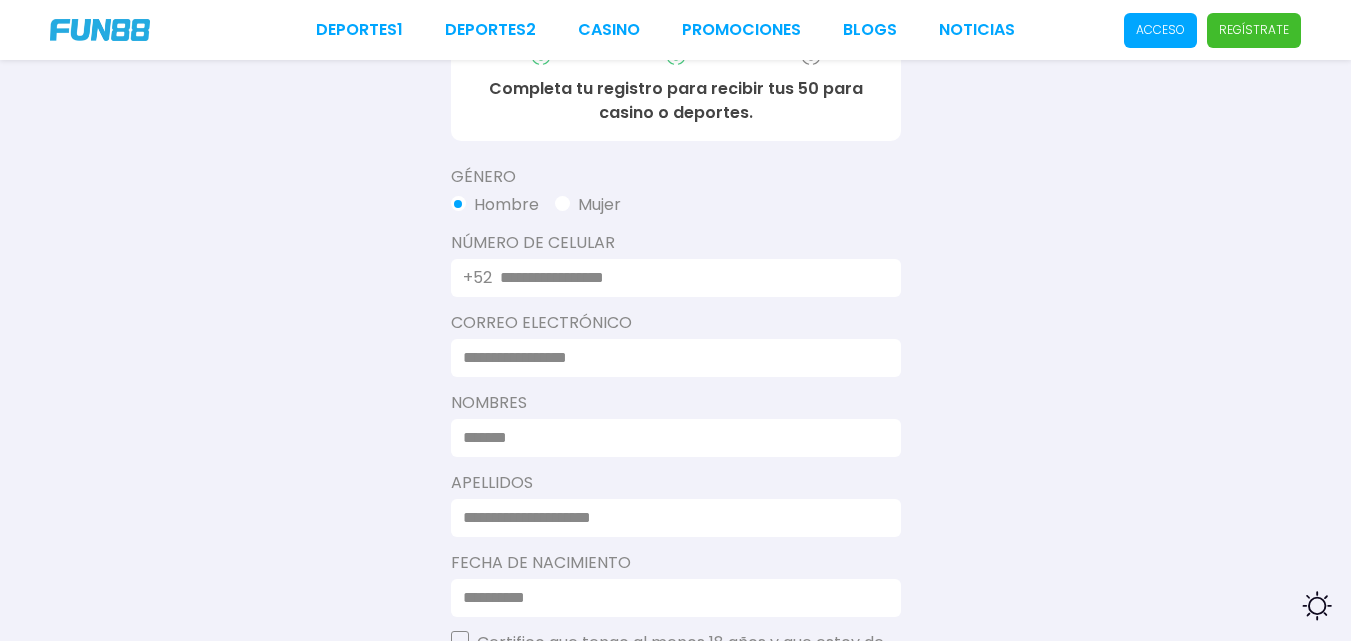 type on "*******" 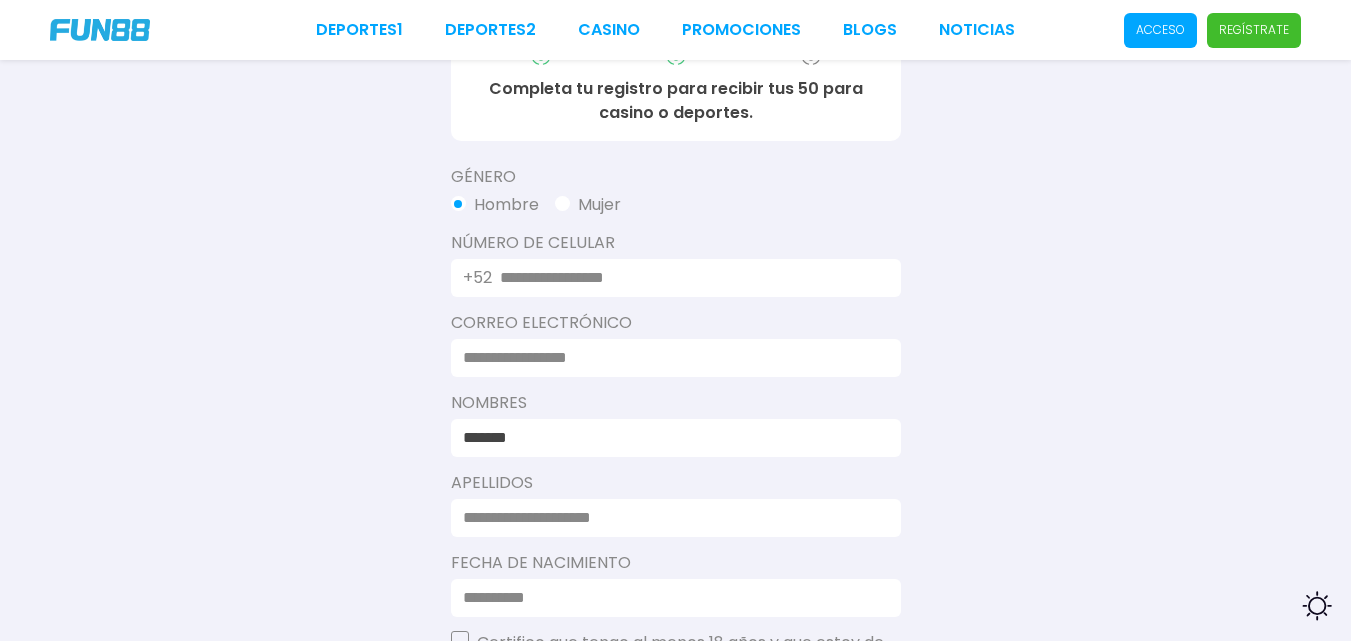 type on "******" 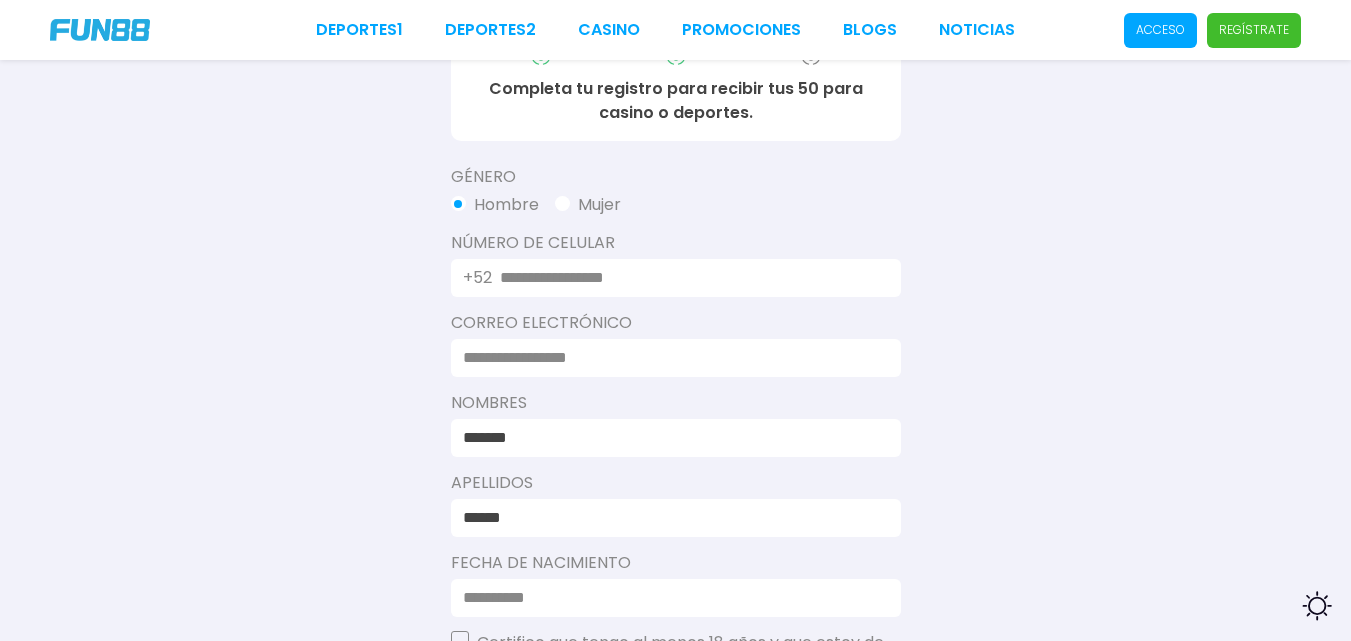 click on "+52" at bounding box center (676, 278) 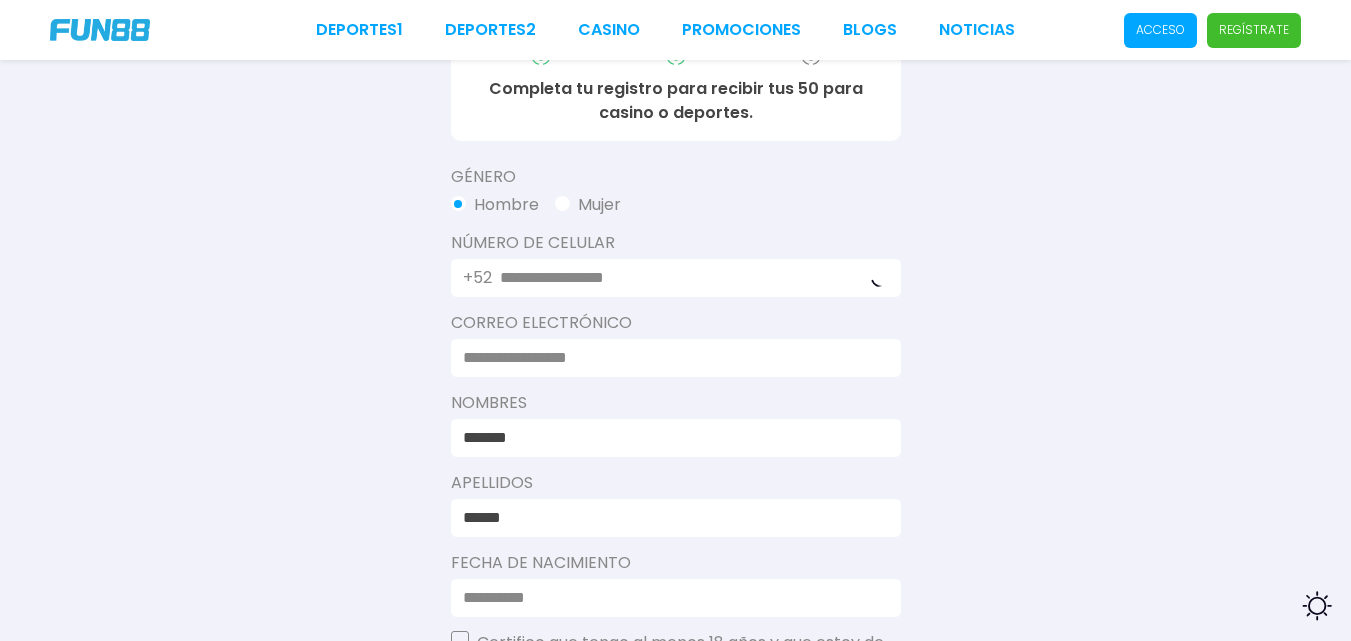 click at bounding box center (670, 358) 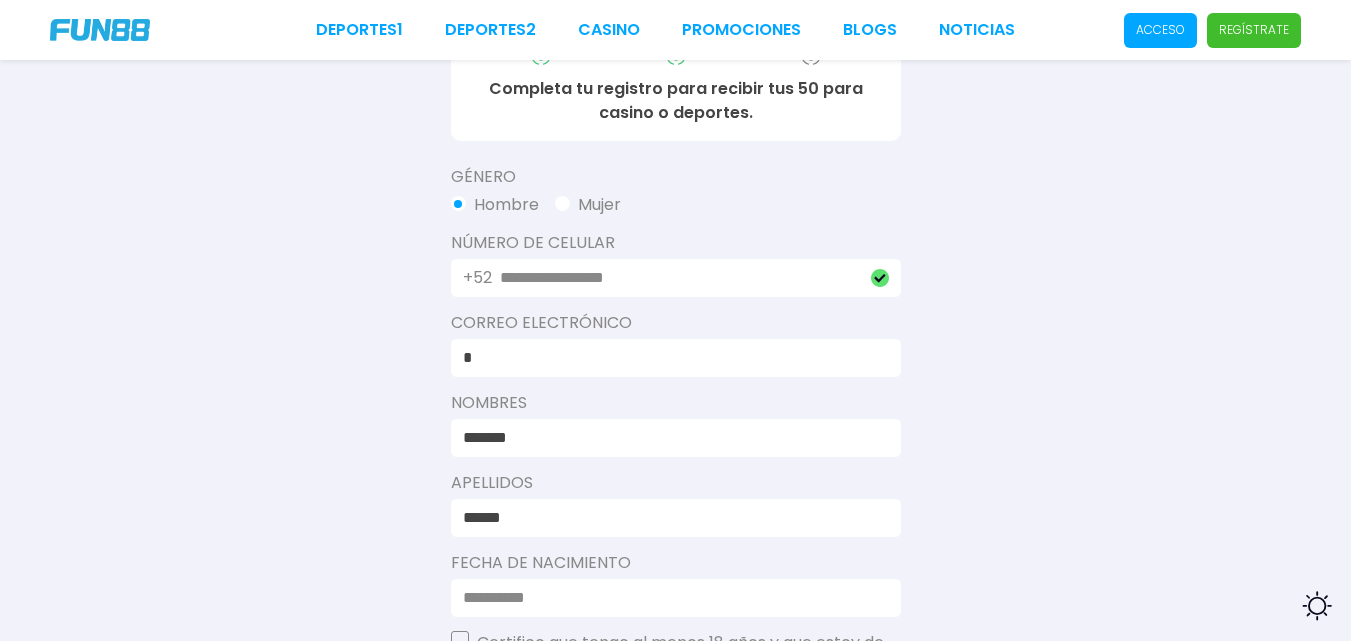 type on "**********" 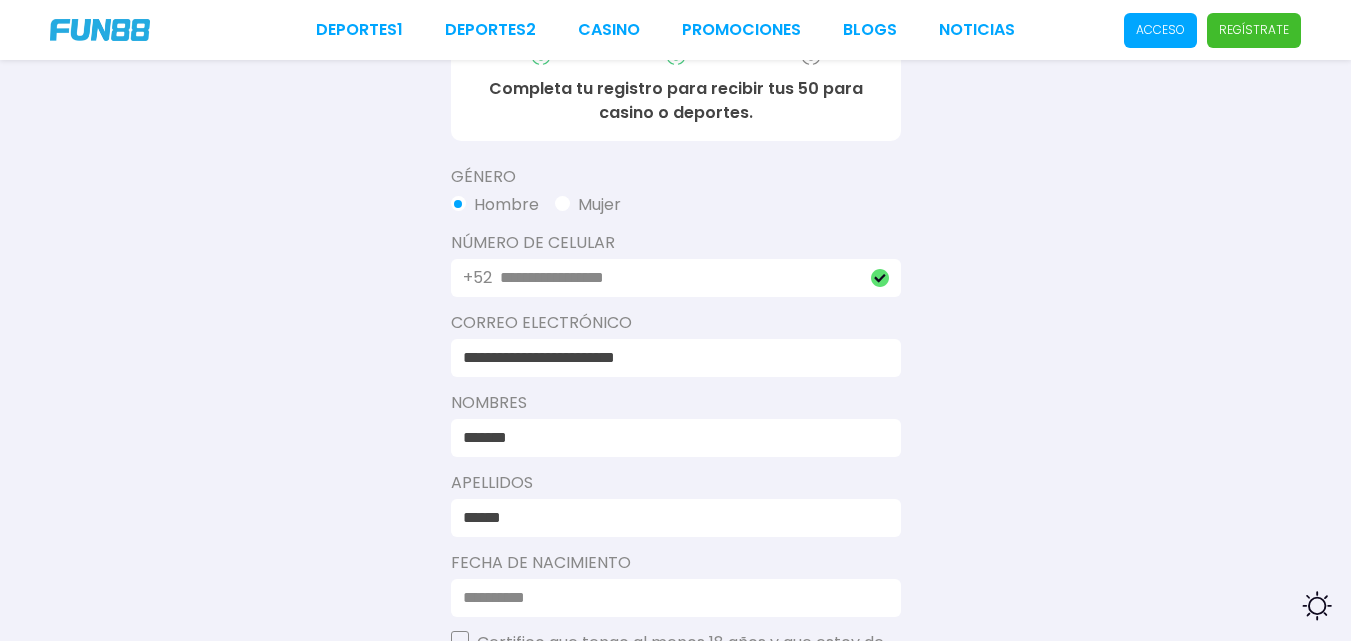 click at bounding box center [676, 598] 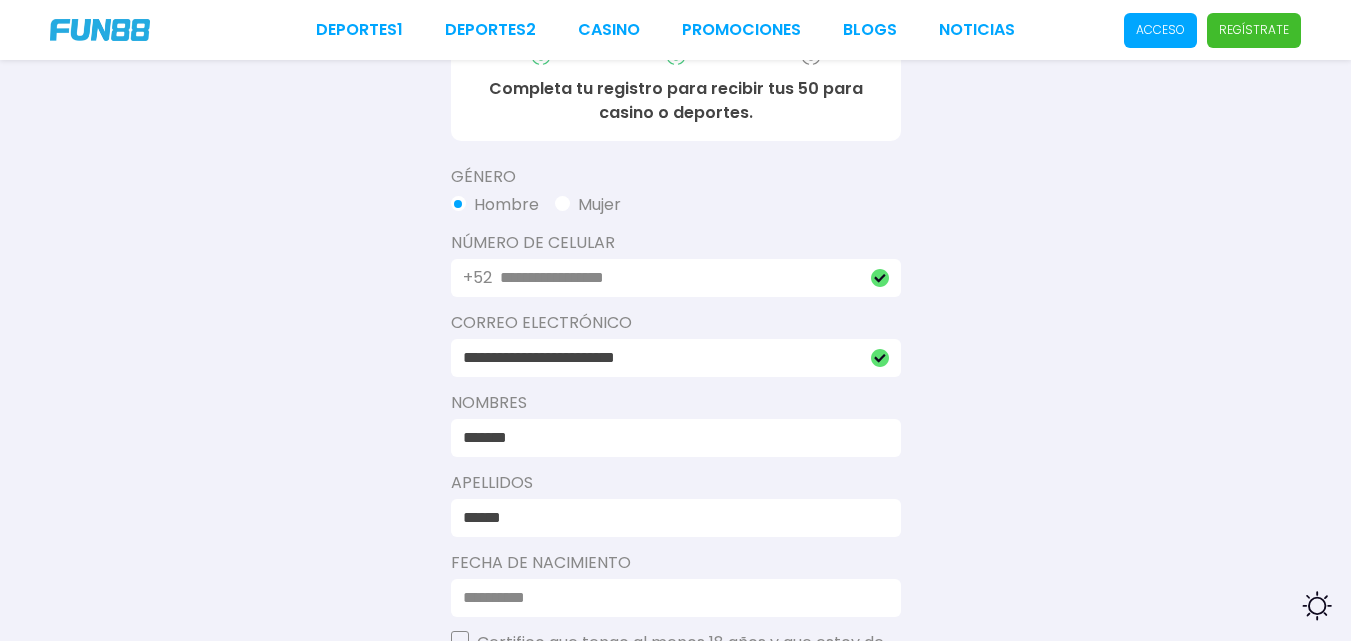 click at bounding box center (670, 598) 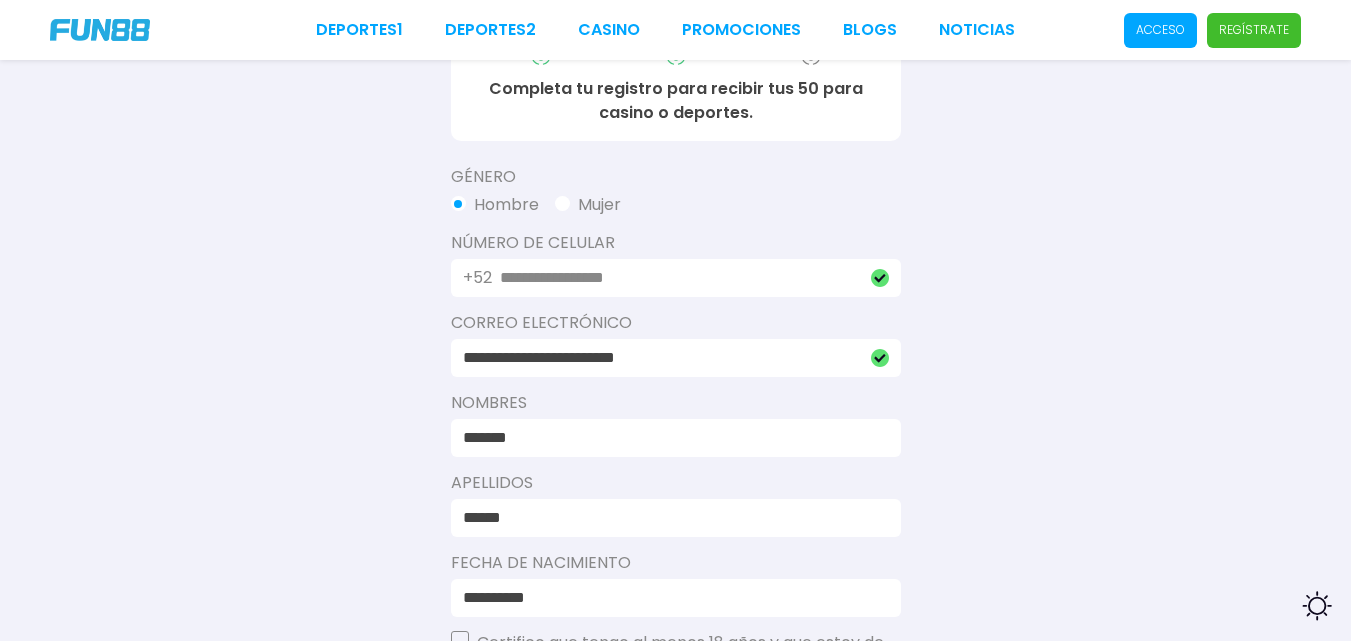 type on "**********" 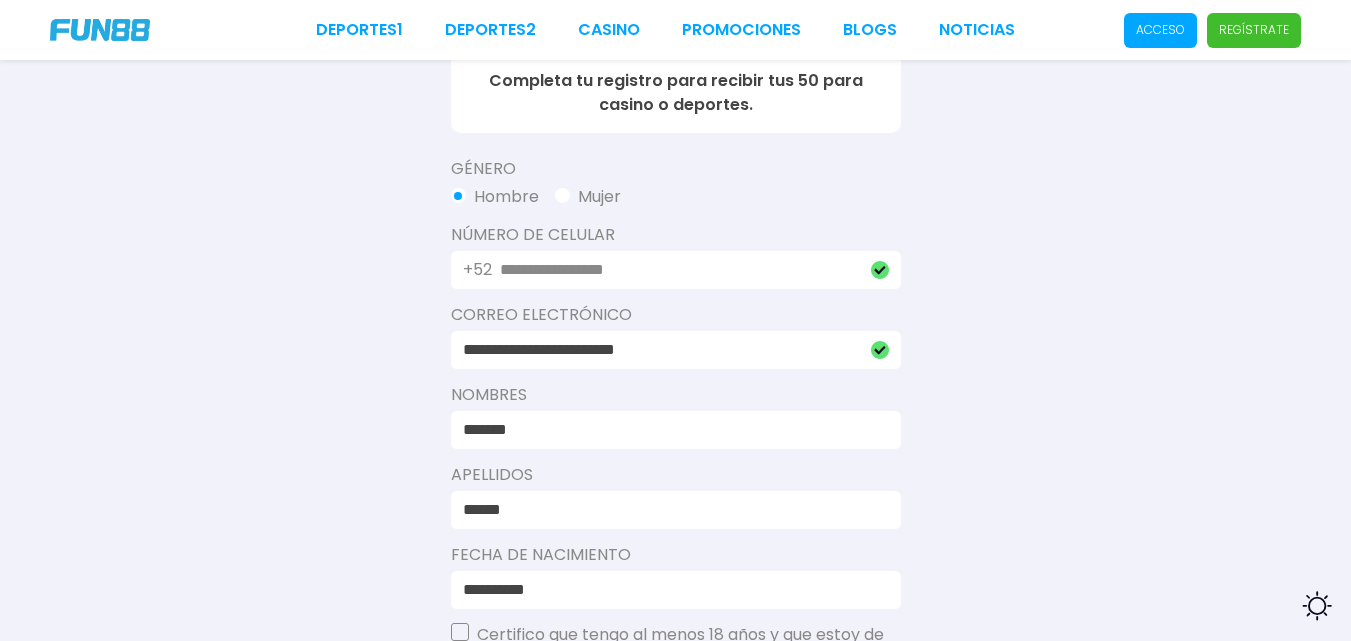 type 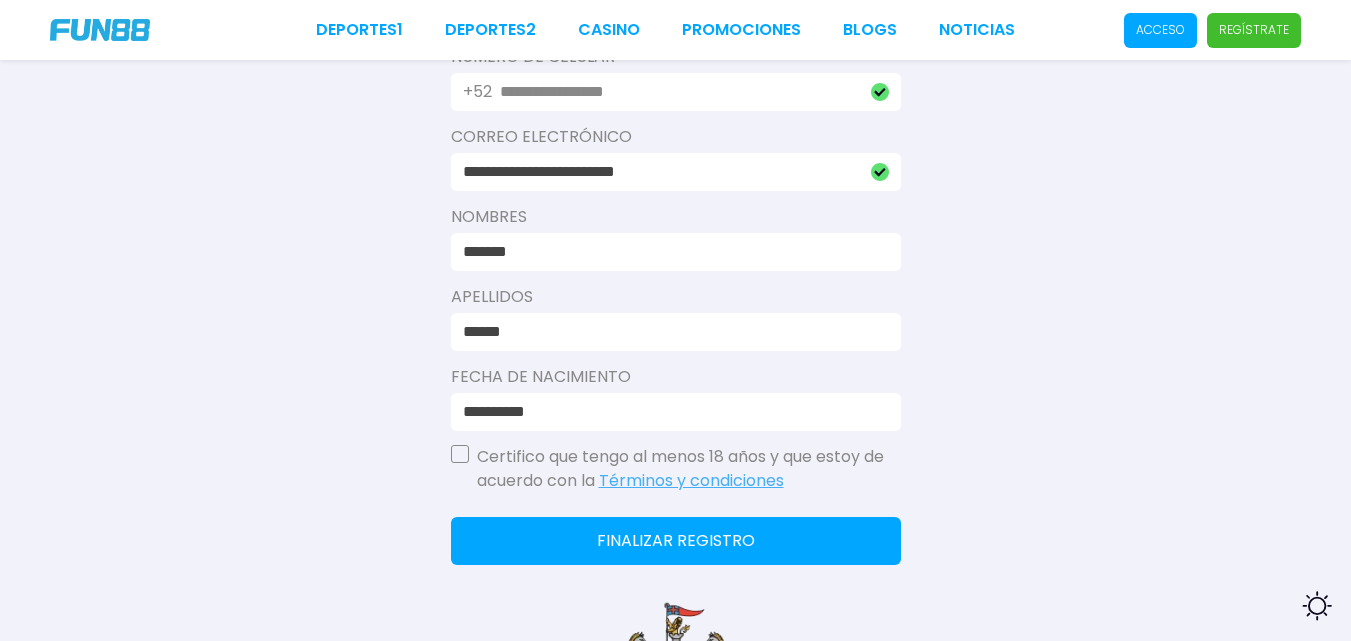 scroll, scrollTop: 549, scrollLeft: 0, axis: vertical 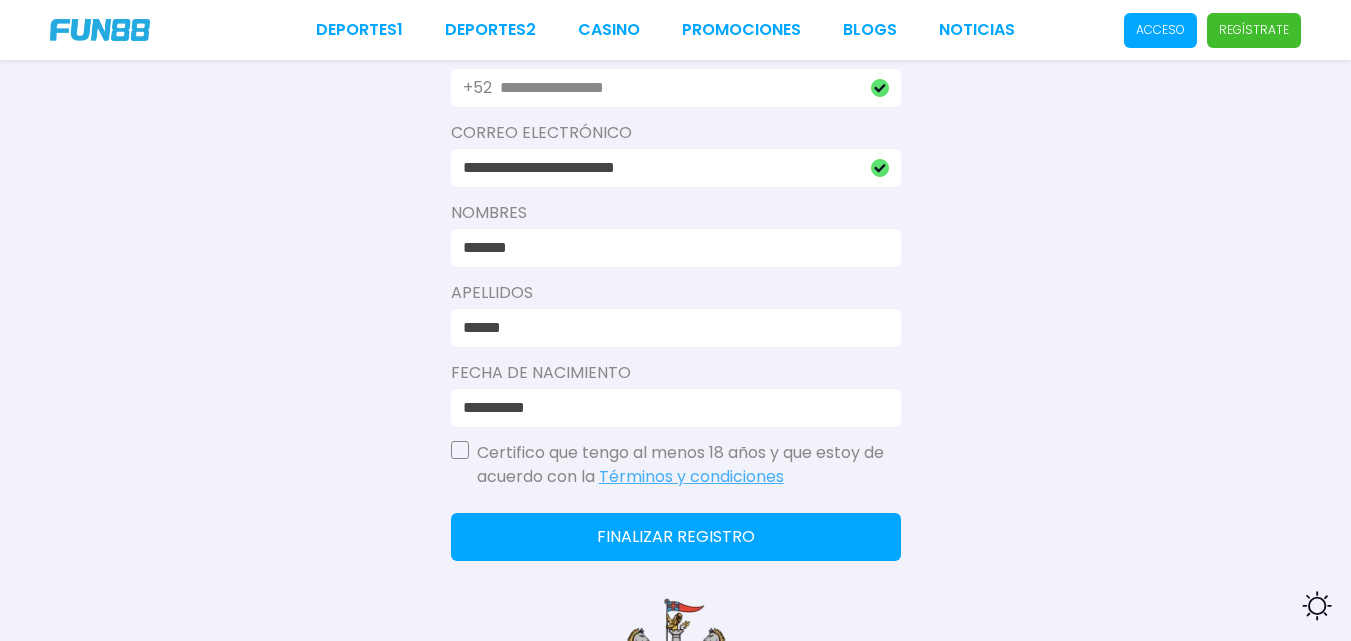 click on "Certifico que tengo al menos 18 años y que estoy de acuerdo con la   Términos y condiciones" 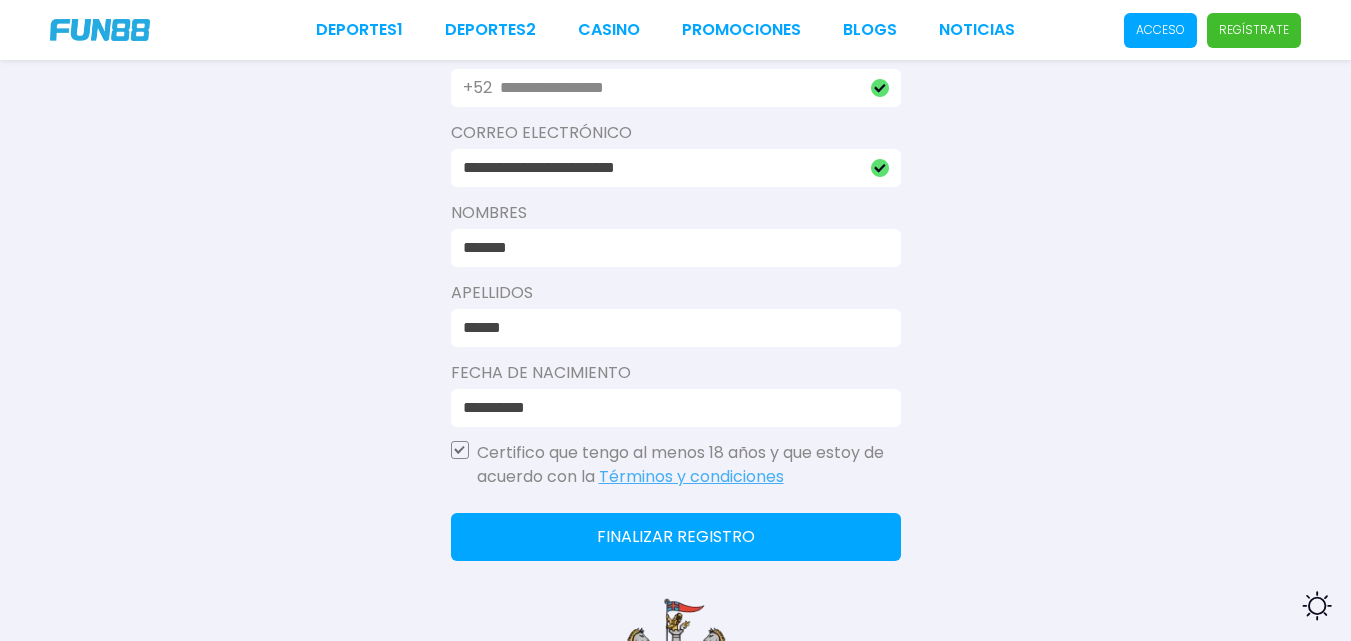 click on "Finalizar registro" 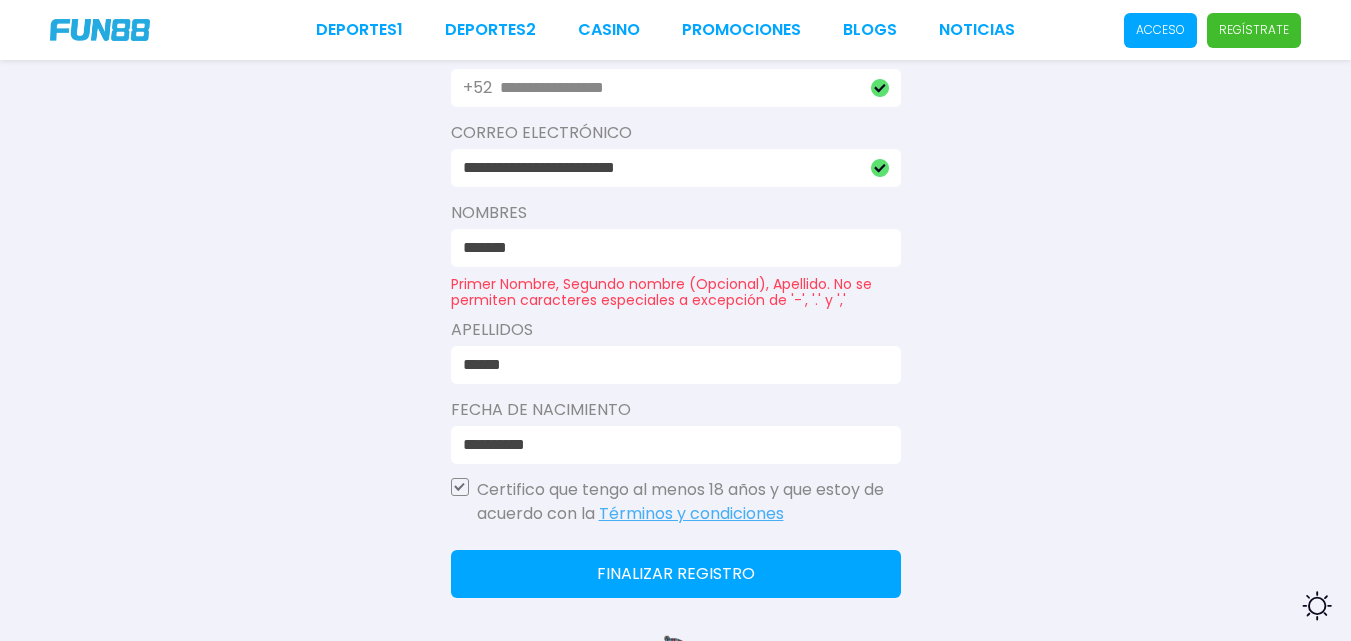click on "******" at bounding box center [670, 365] 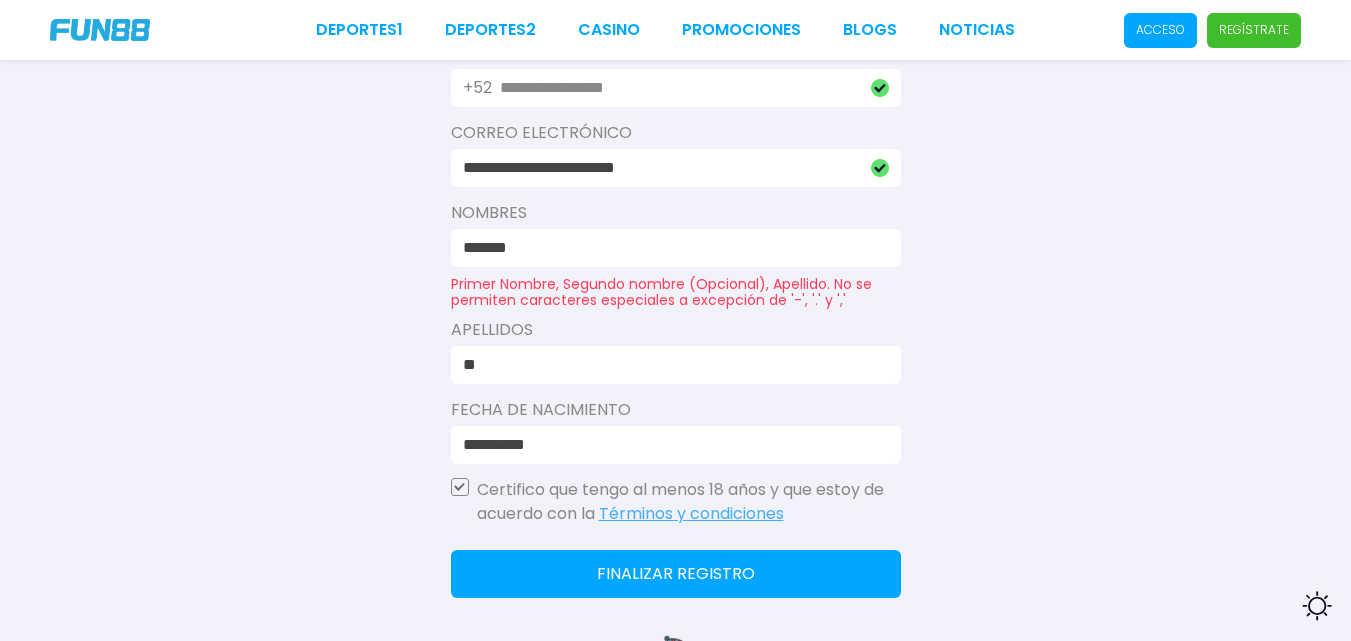 type on "*" 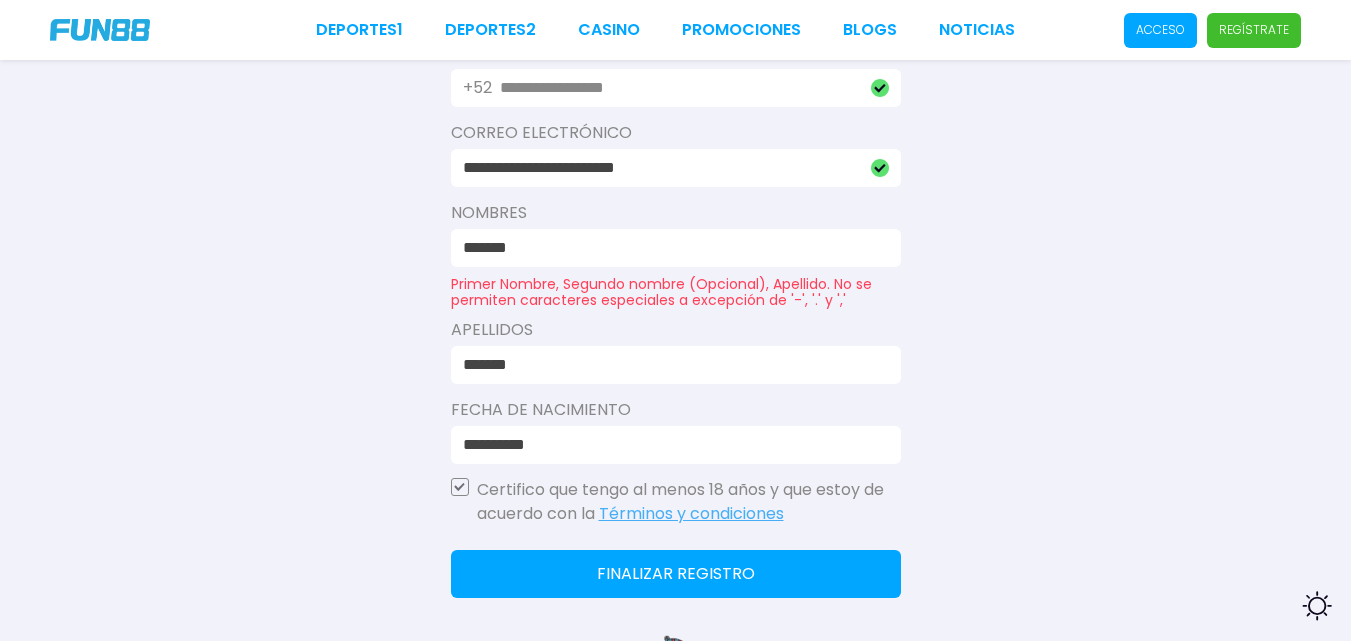 type on "******" 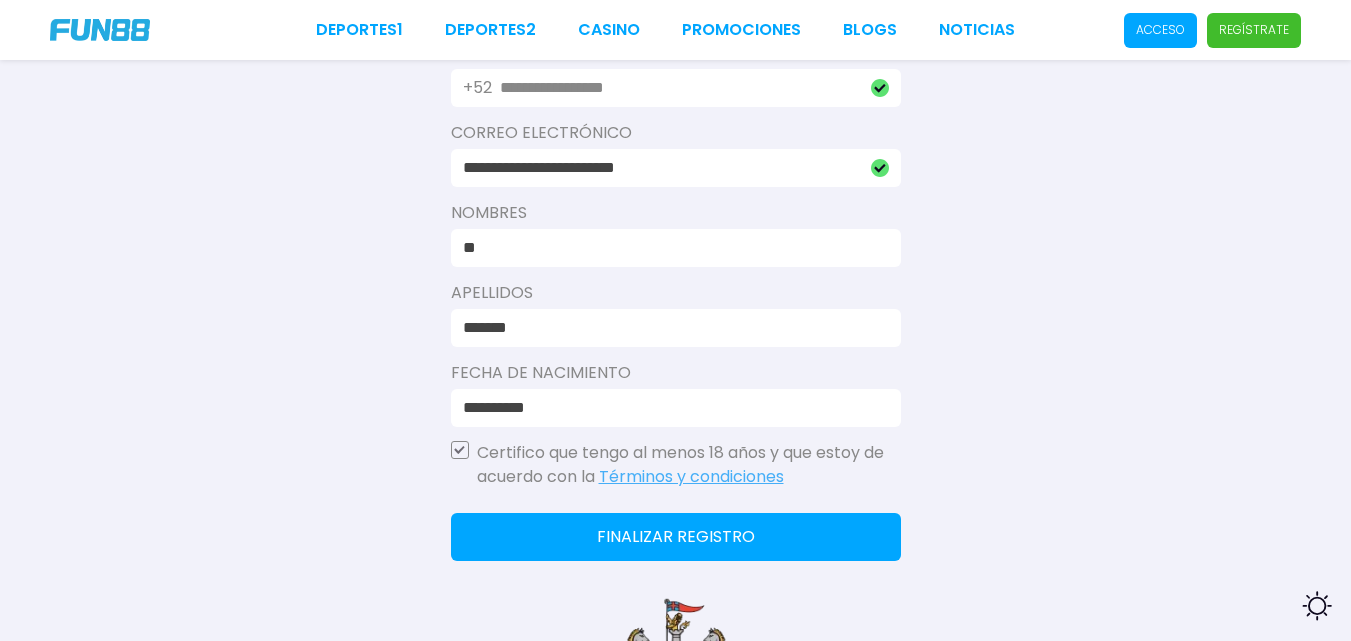 type on "*" 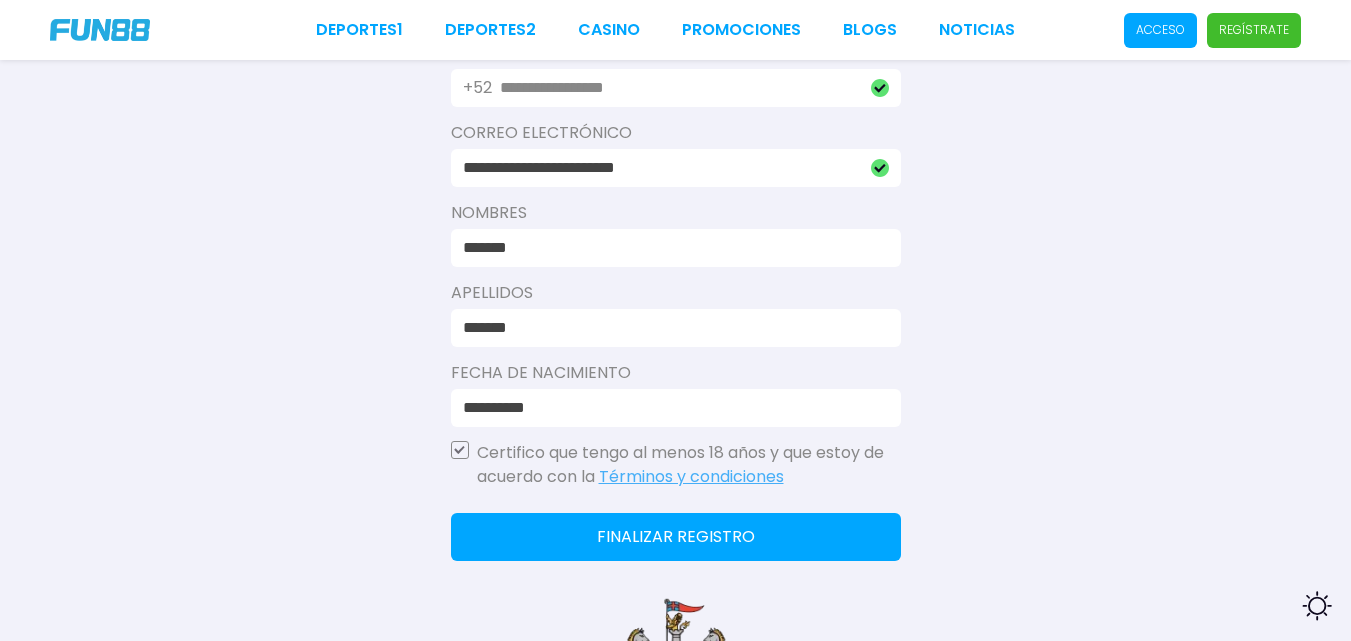 type on "*******" 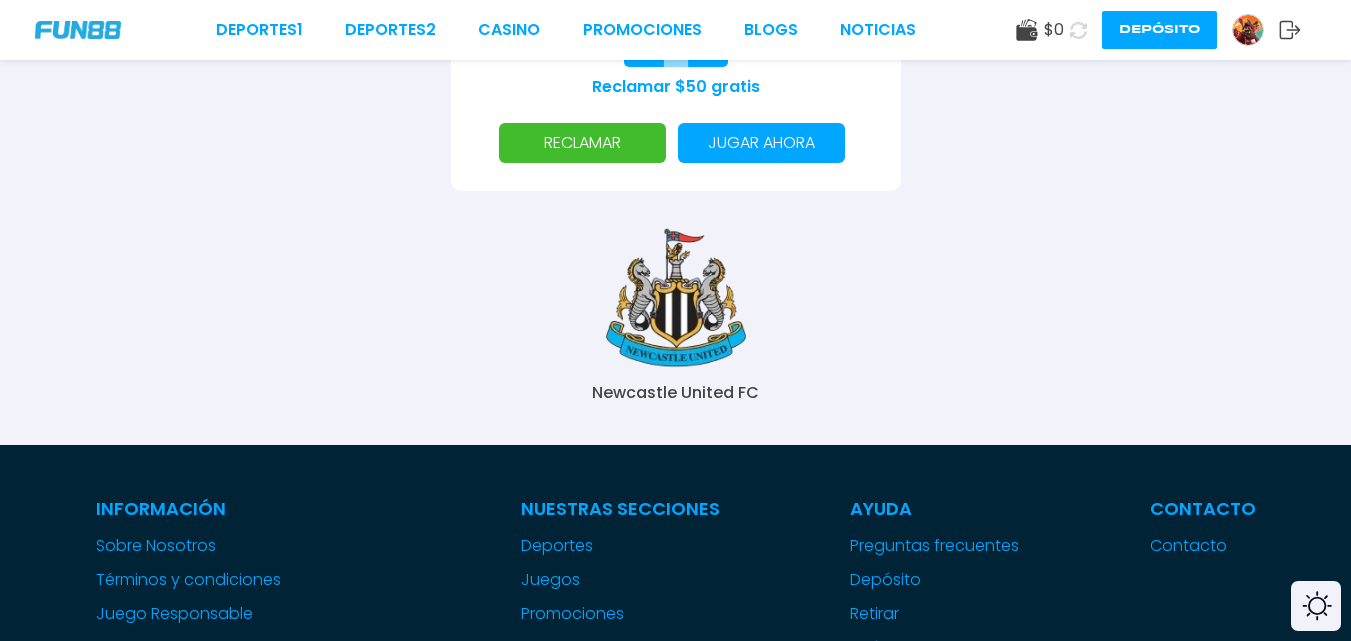 click on "RECLAMAR" at bounding box center [582, 143] 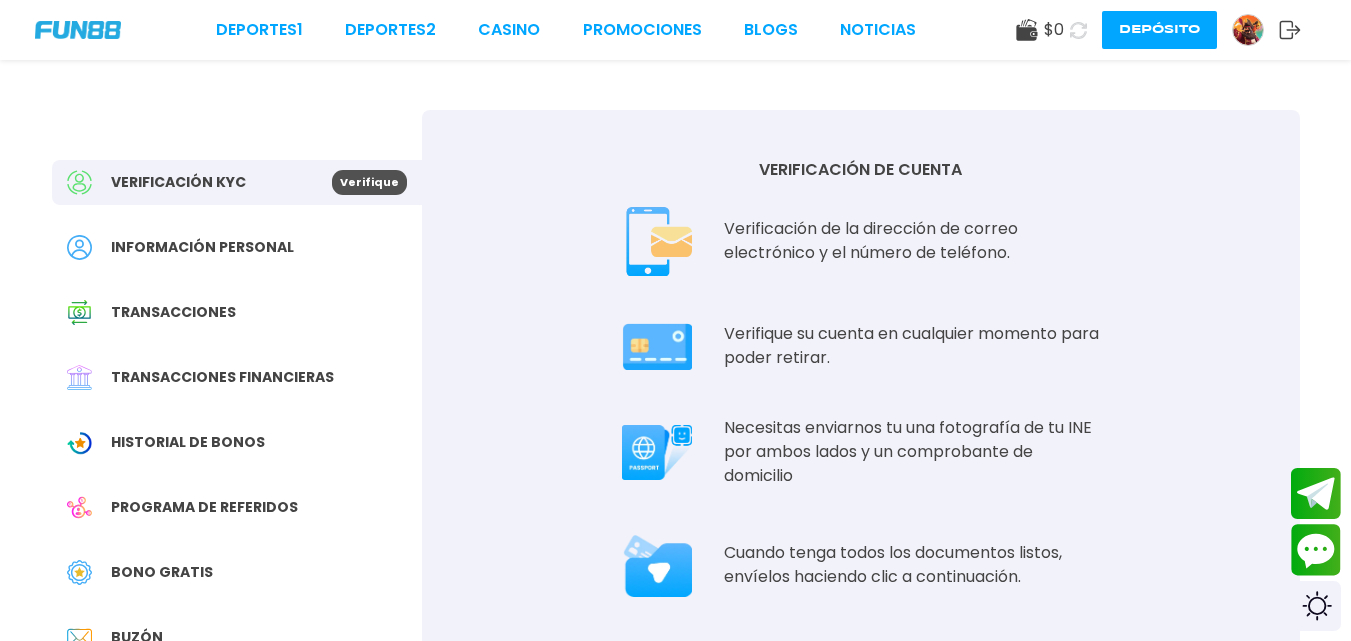drag, startPoint x: 1334, startPoint y: 193, endPoint x: 1341, endPoint y: 212, distance: 20.248457 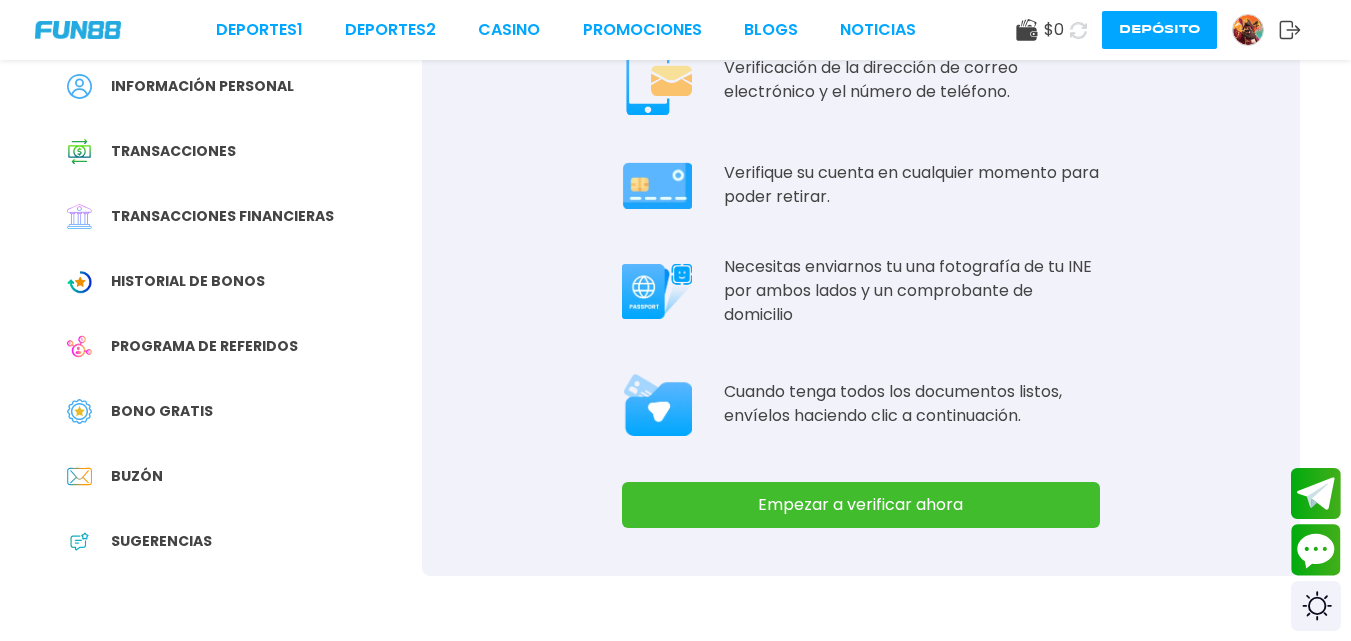 scroll, scrollTop: 158, scrollLeft: 0, axis: vertical 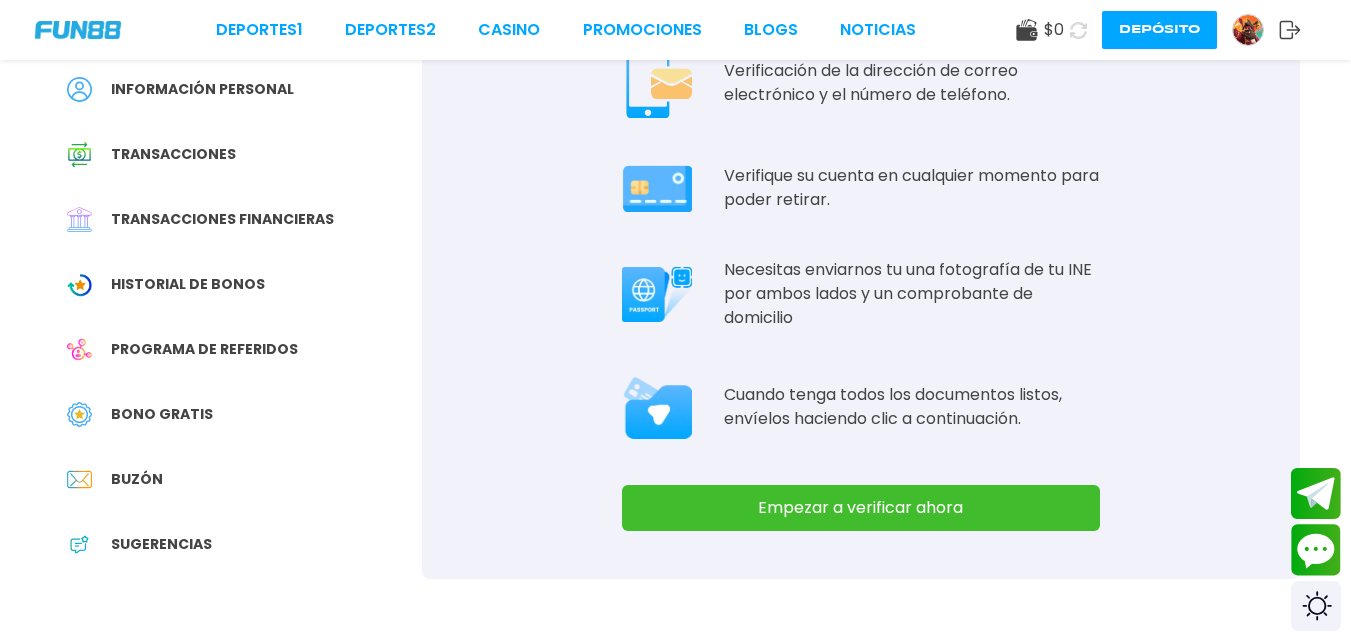 click on "Empezar a verificar ahora" at bounding box center [861, 508] 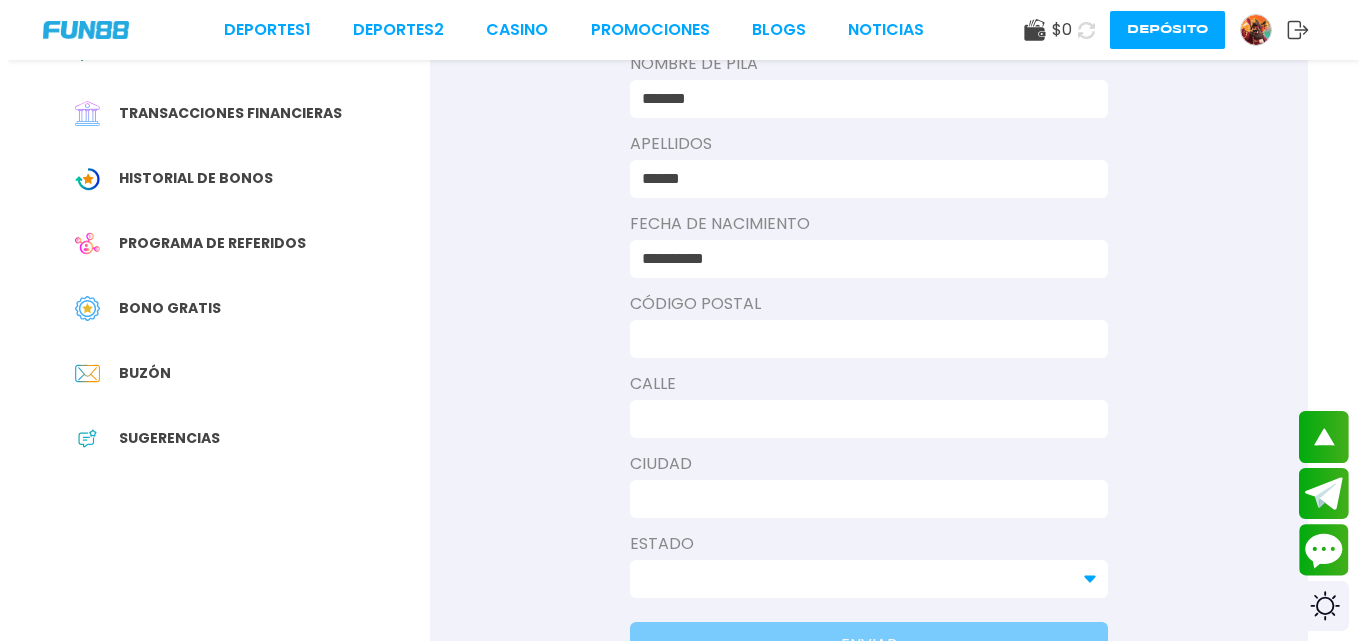 scroll, scrollTop: 413, scrollLeft: 0, axis: vertical 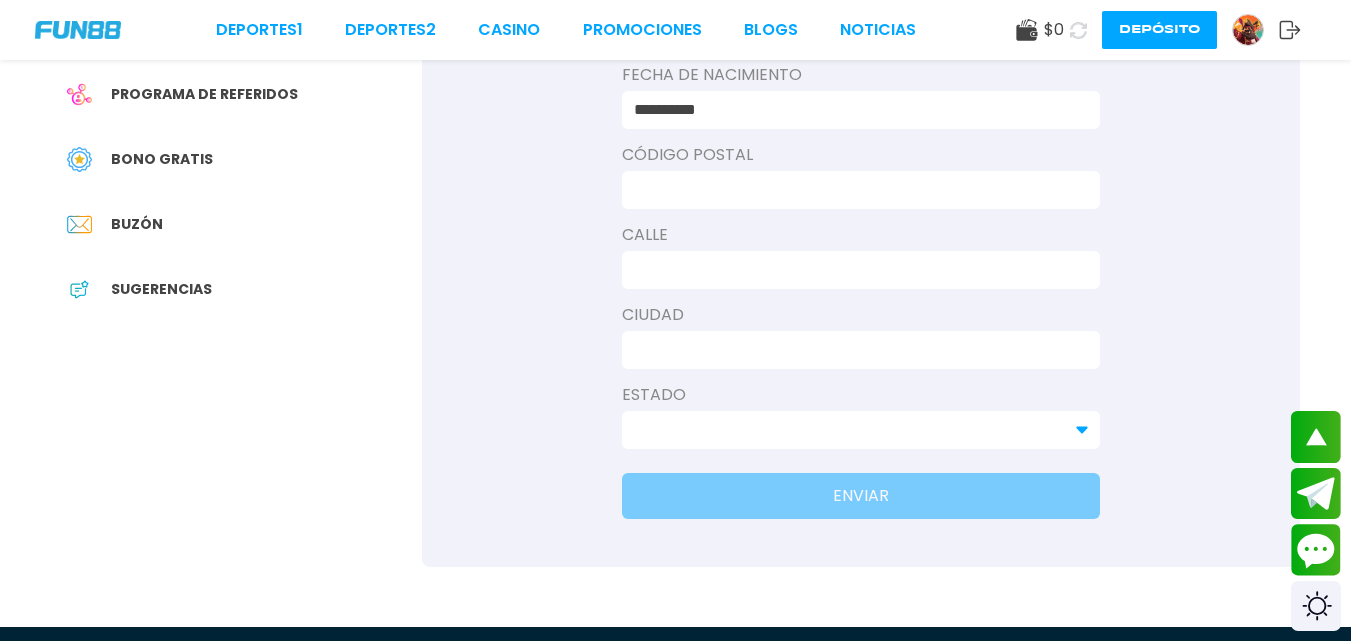 click at bounding box center [855, 190] 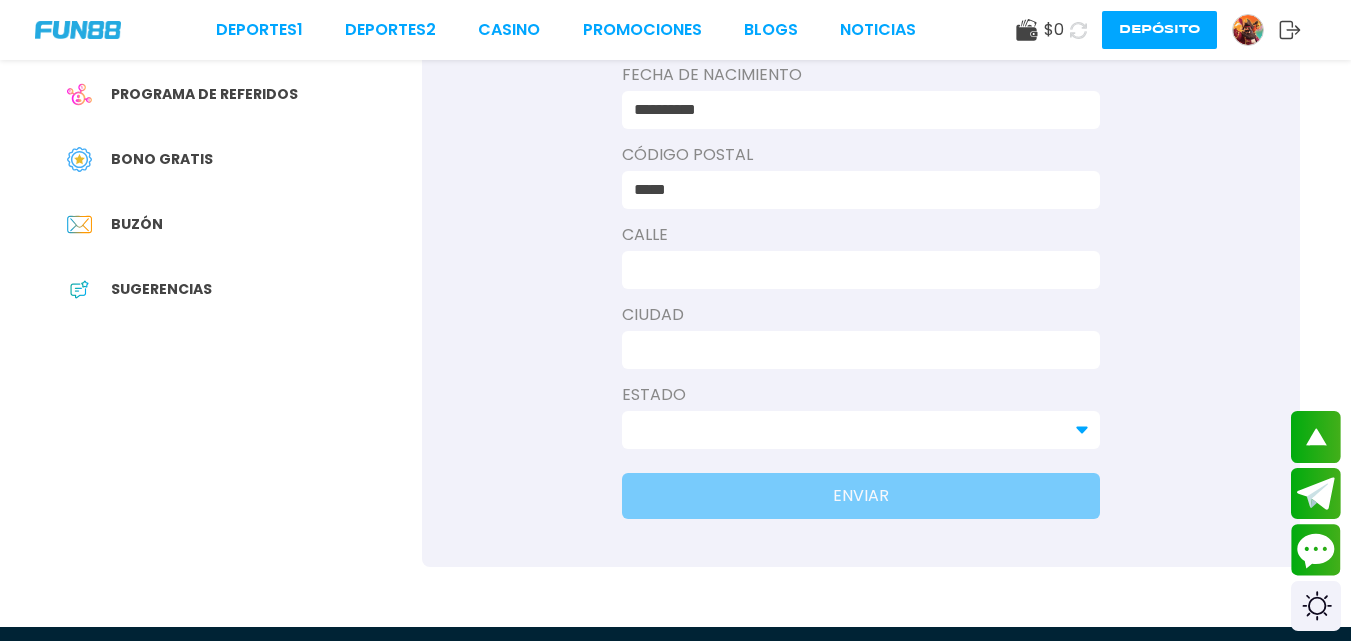 type on "*******" 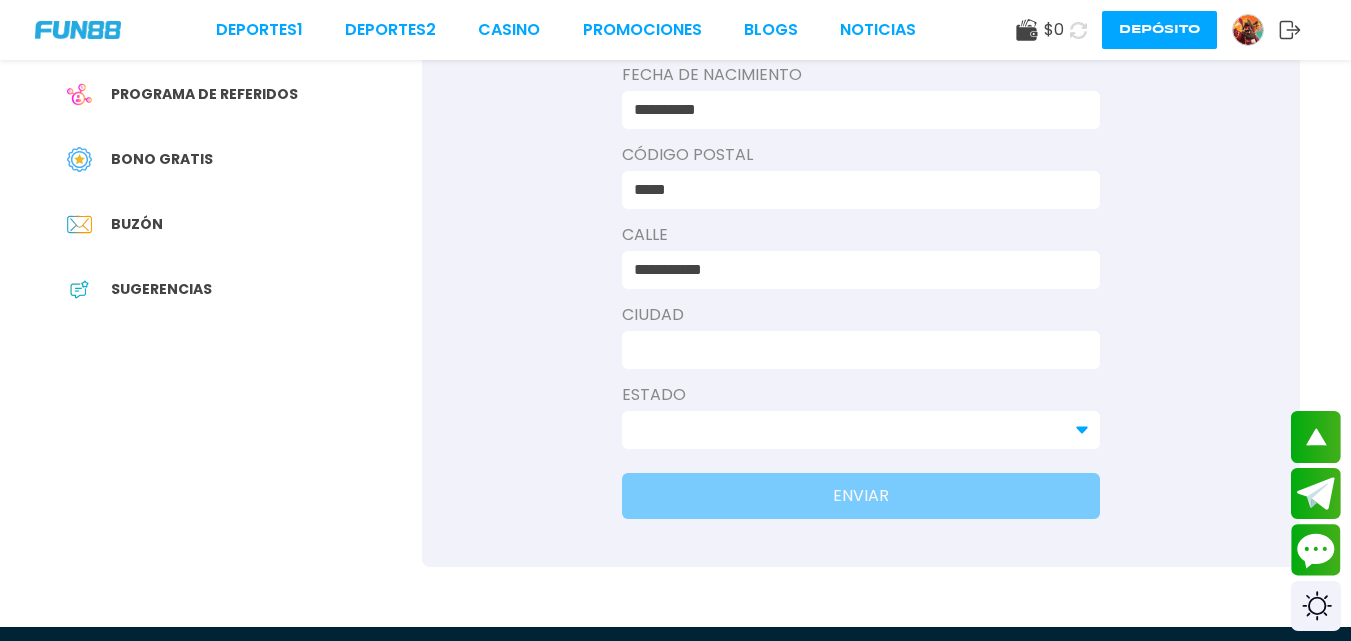 type on "******" 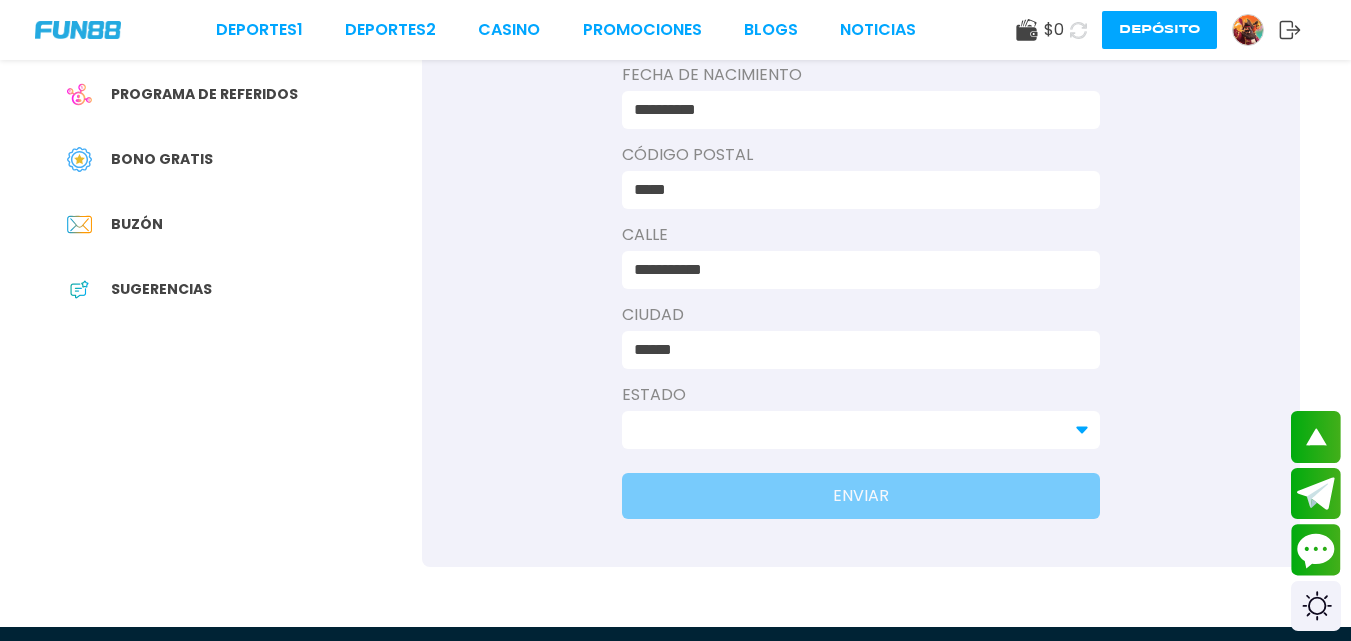click at bounding box center (849, 430) 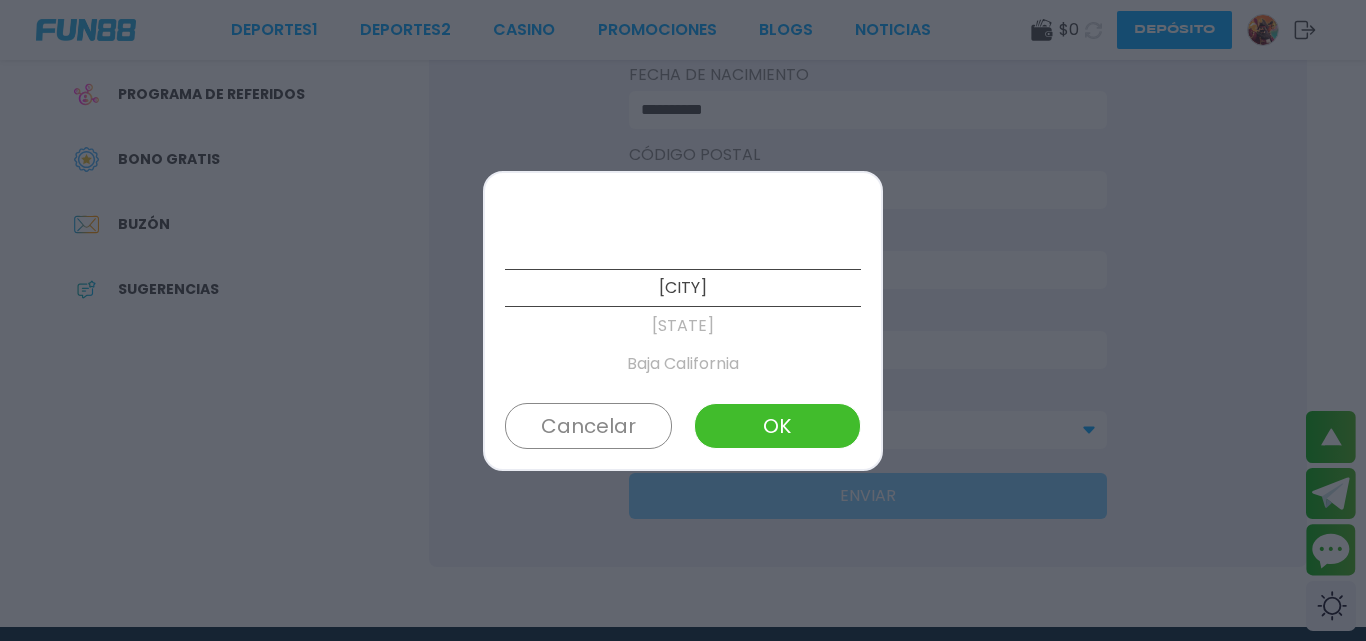 drag, startPoint x: 770, startPoint y: 346, endPoint x: 790, endPoint y: 297, distance: 52.924473 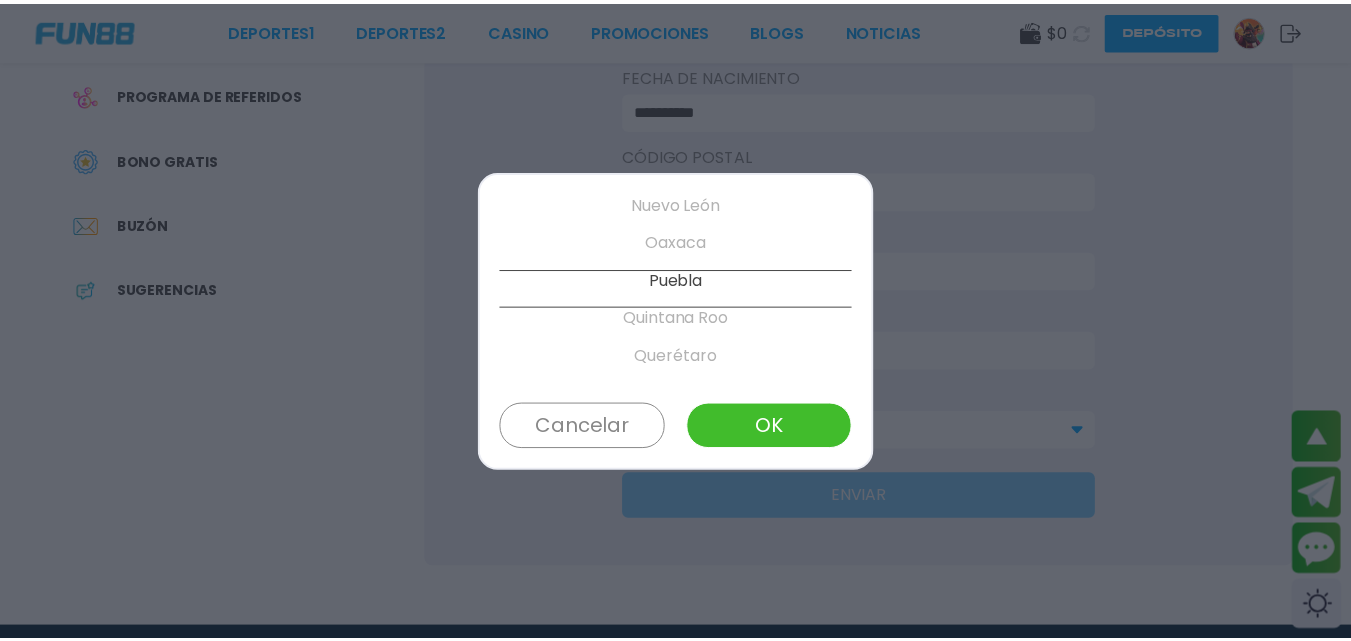 scroll, scrollTop: 760, scrollLeft: 0, axis: vertical 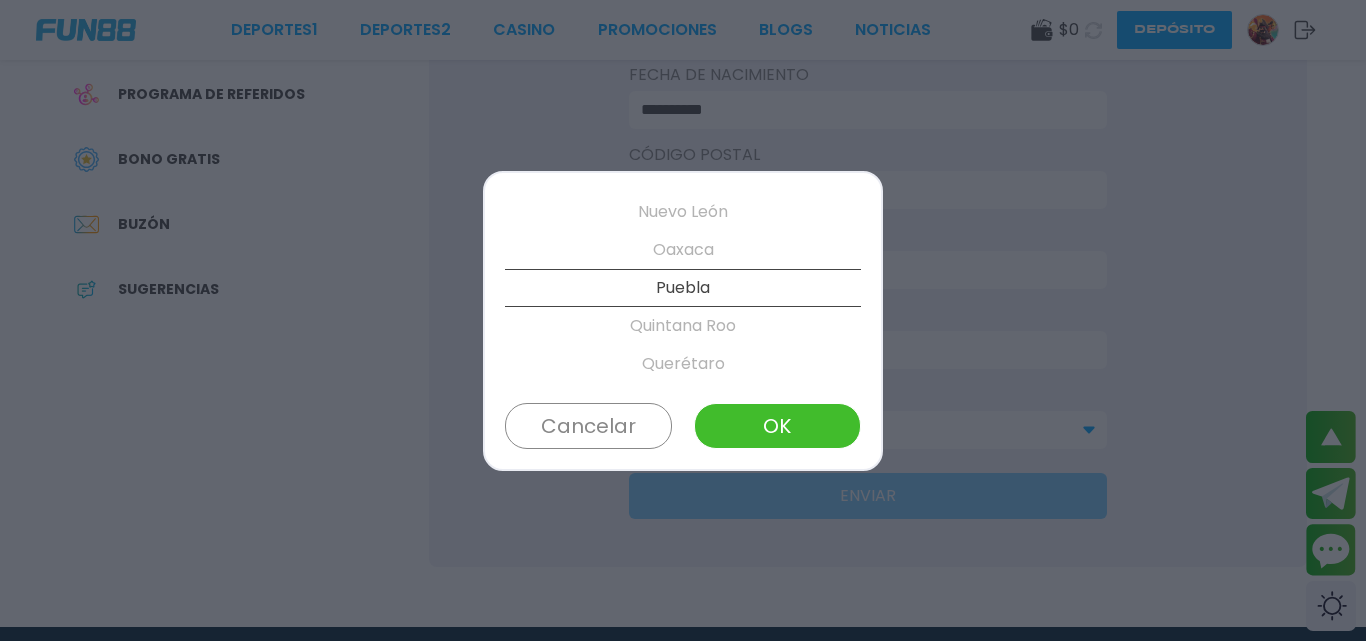 click on "OK" at bounding box center [777, 426] 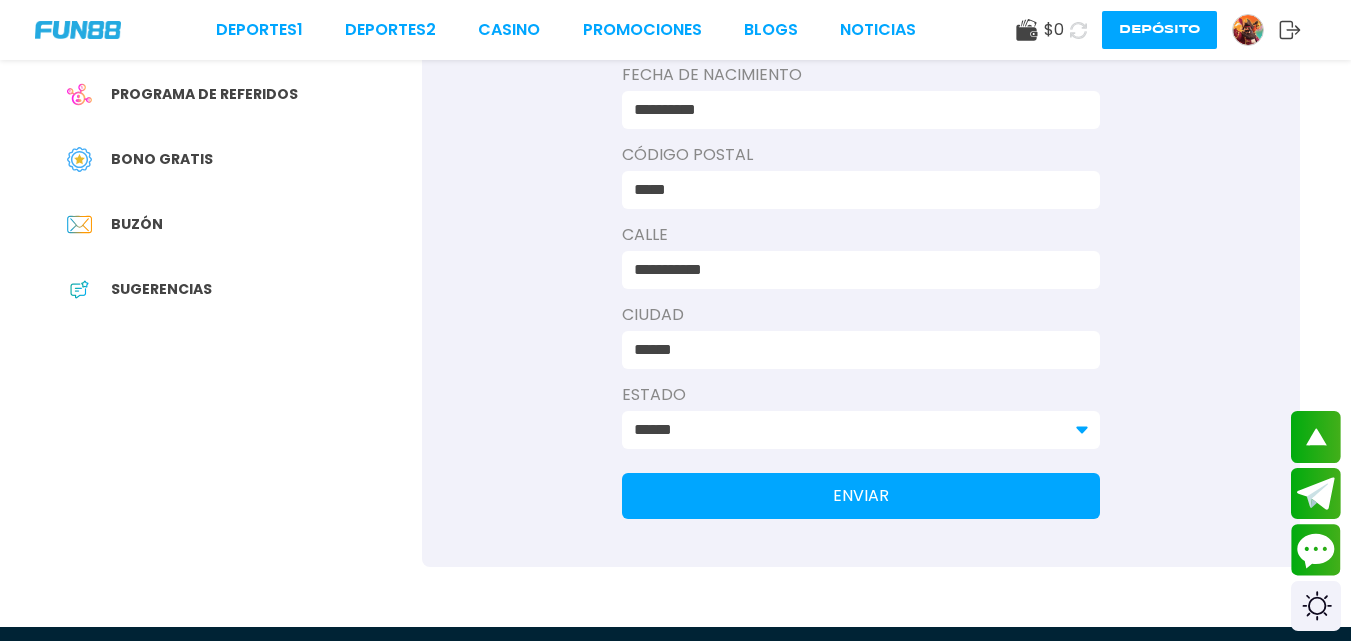 click on "ENVIAR" at bounding box center [861, 496] 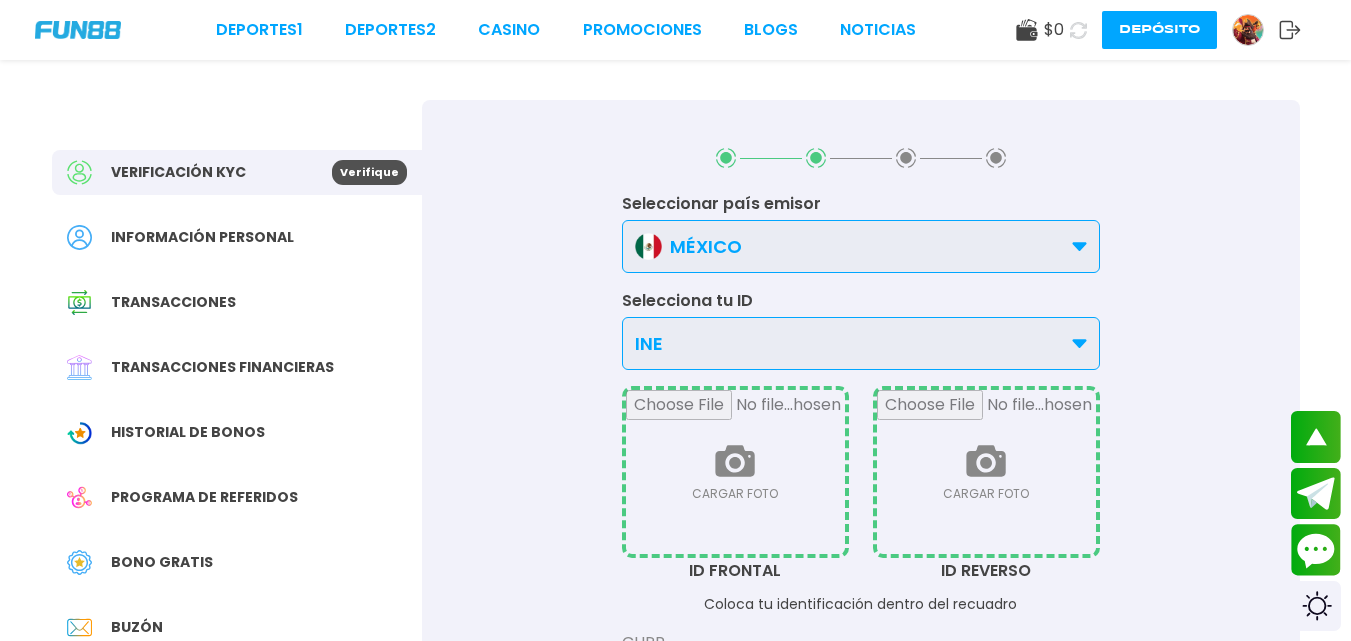 scroll, scrollTop: 0, scrollLeft: 0, axis: both 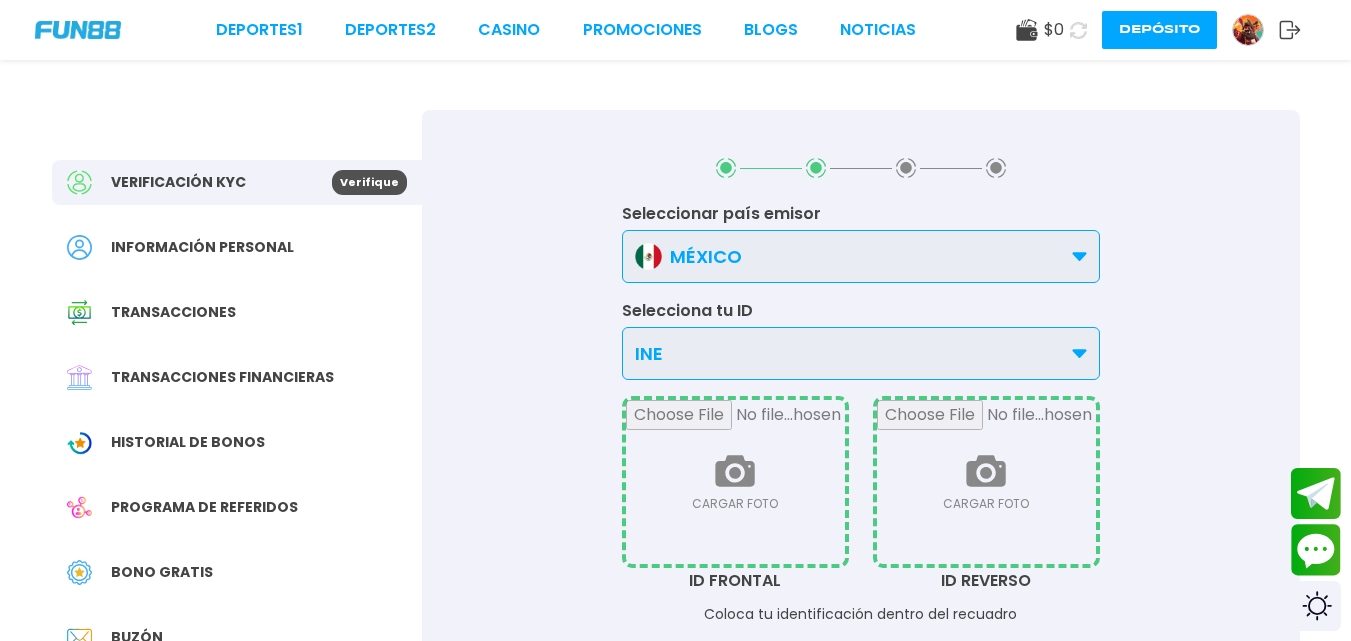 click at bounding box center [735, 482] 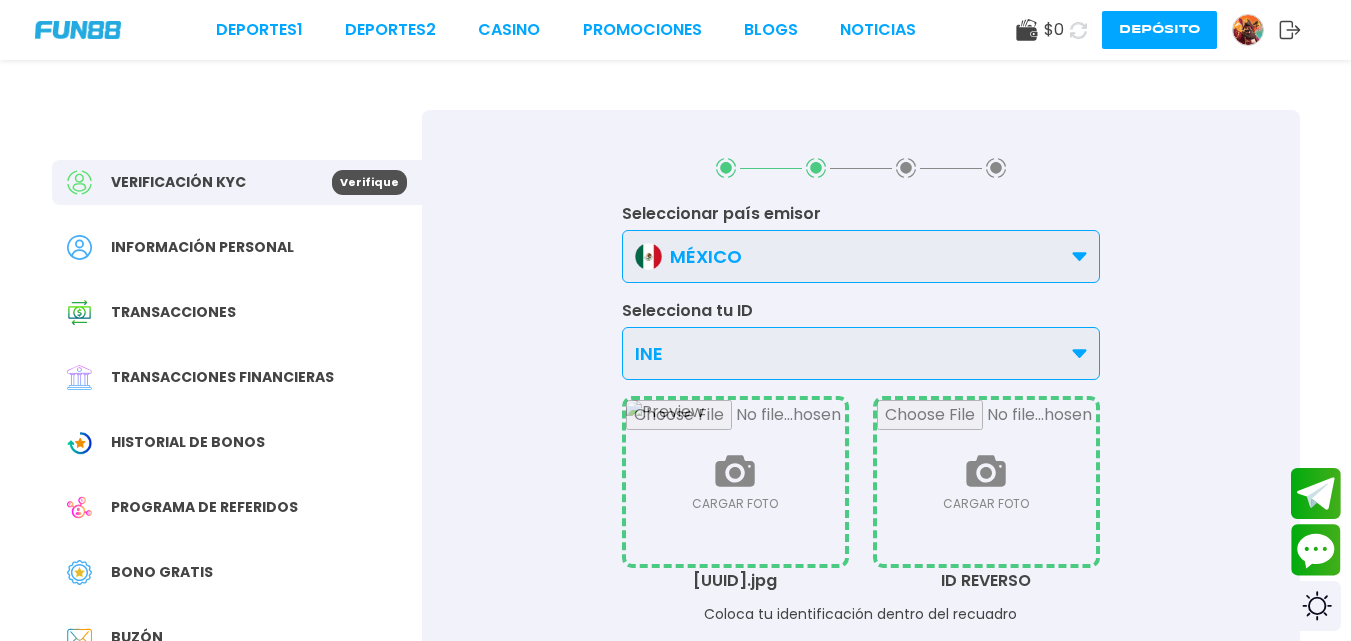 click at bounding box center (986, 482) 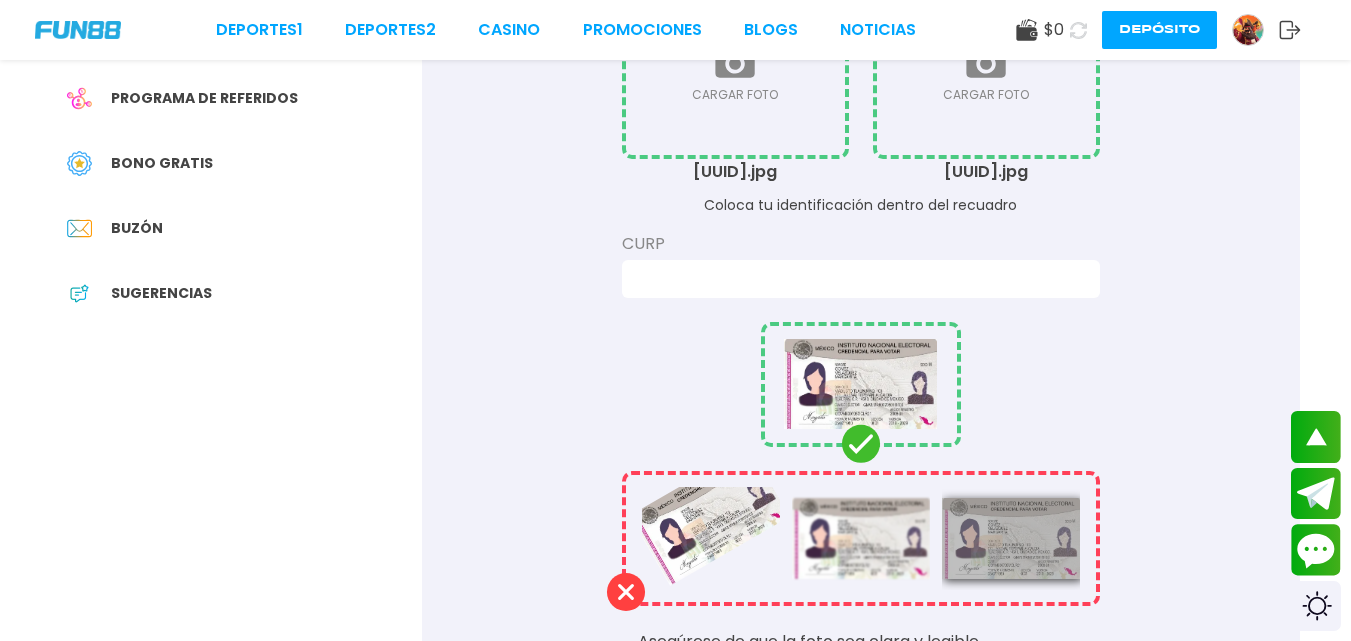 scroll, scrollTop: 510, scrollLeft: 0, axis: vertical 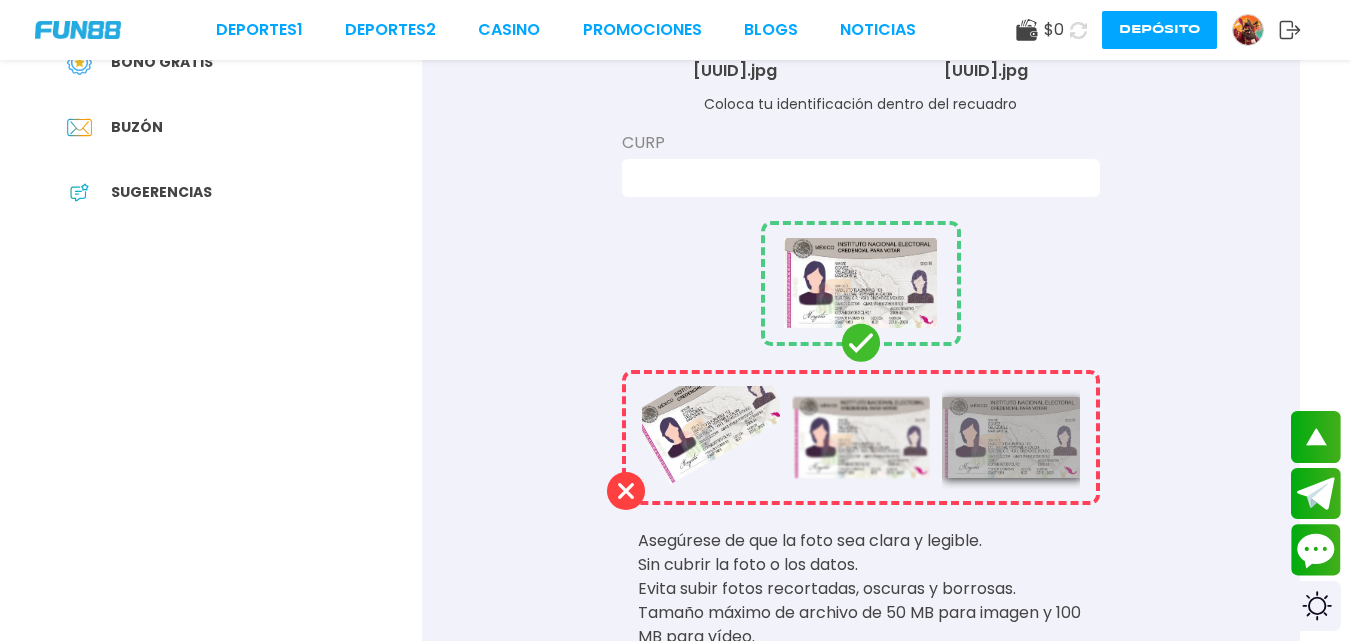 click at bounding box center [855, 178] 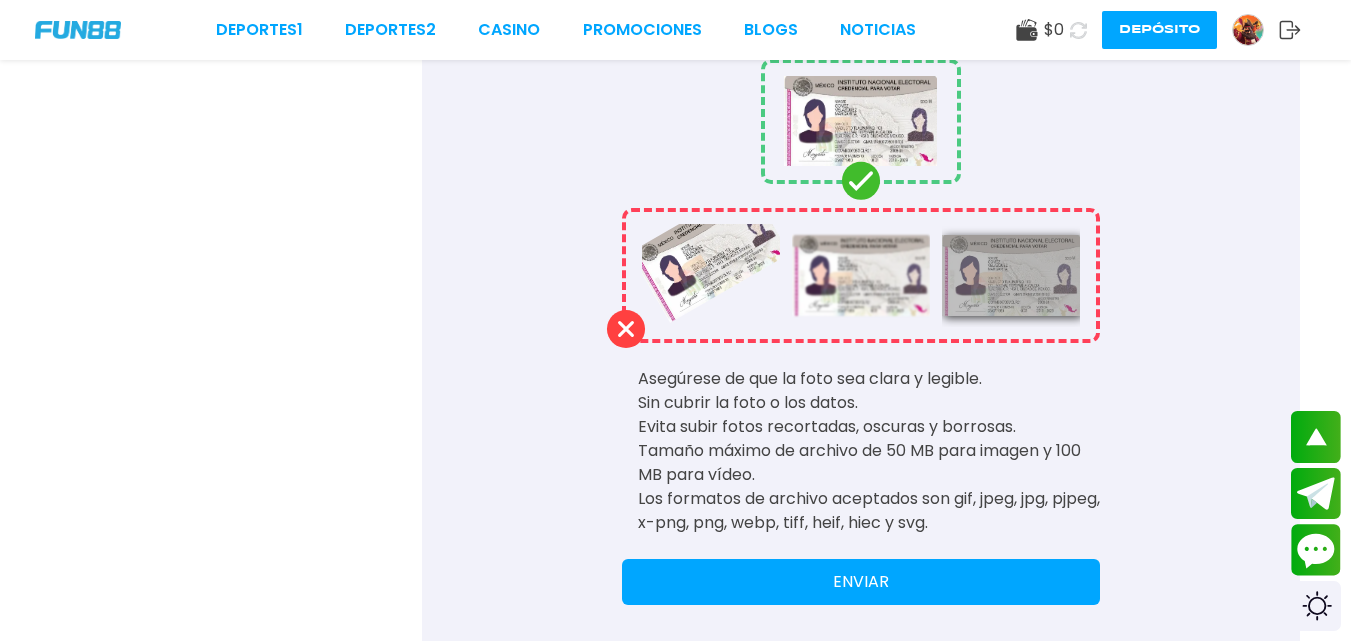 scroll, scrollTop: 702, scrollLeft: 0, axis: vertical 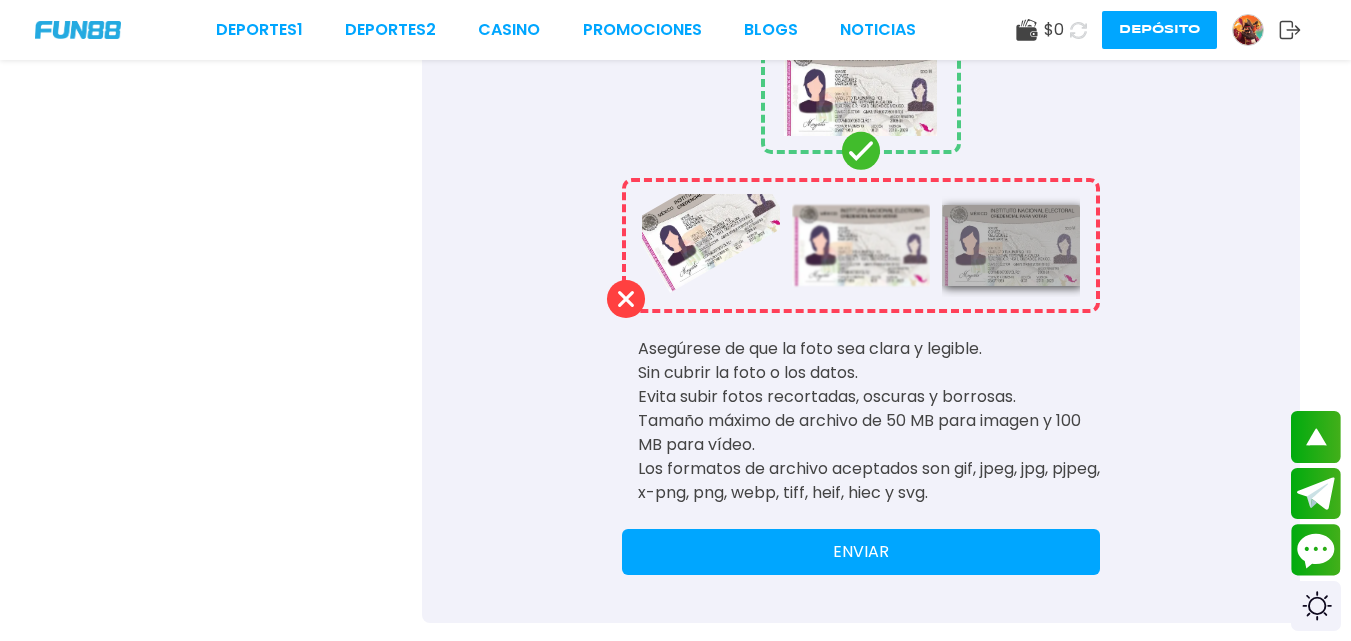 type on "**********" 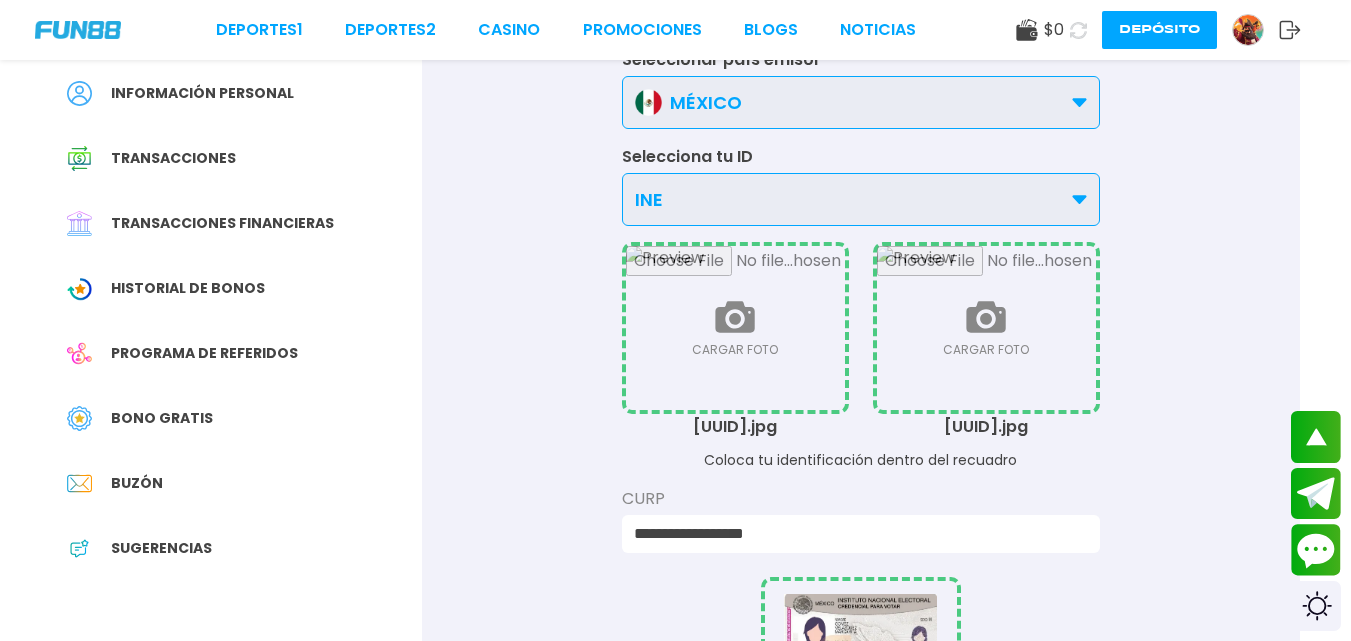 scroll, scrollTop: 101, scrollLeft: 0, axis: vertical 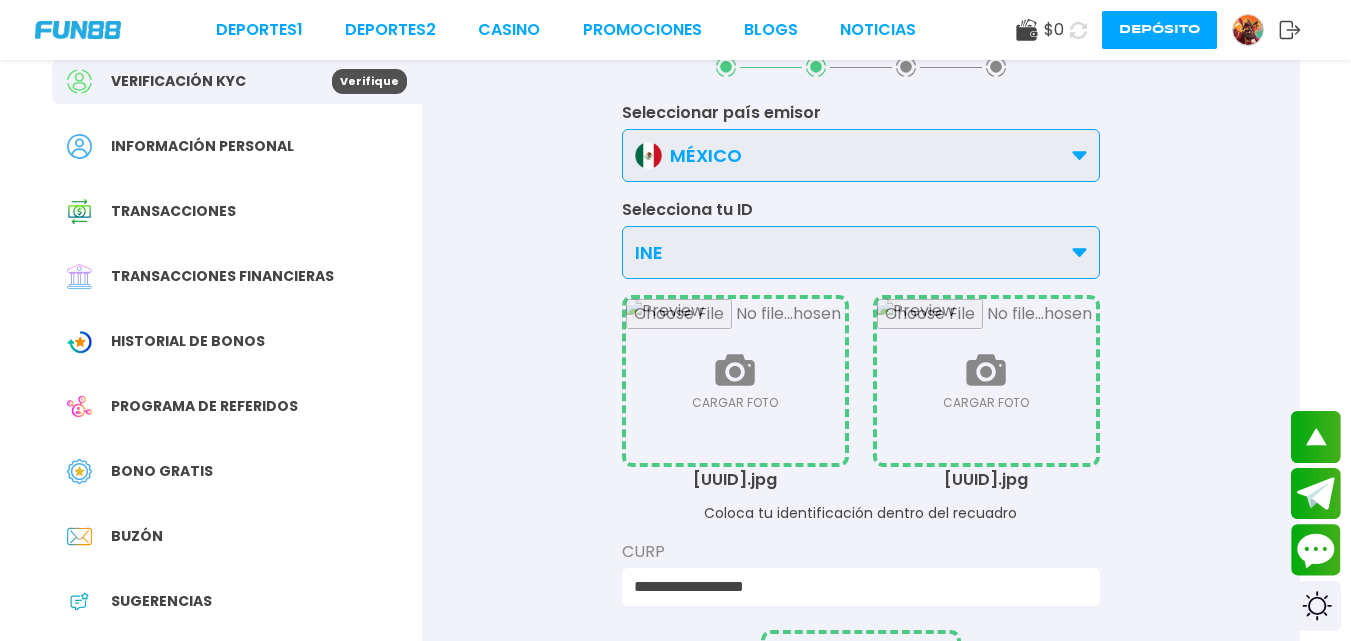 click at bounding box center (735, 381) 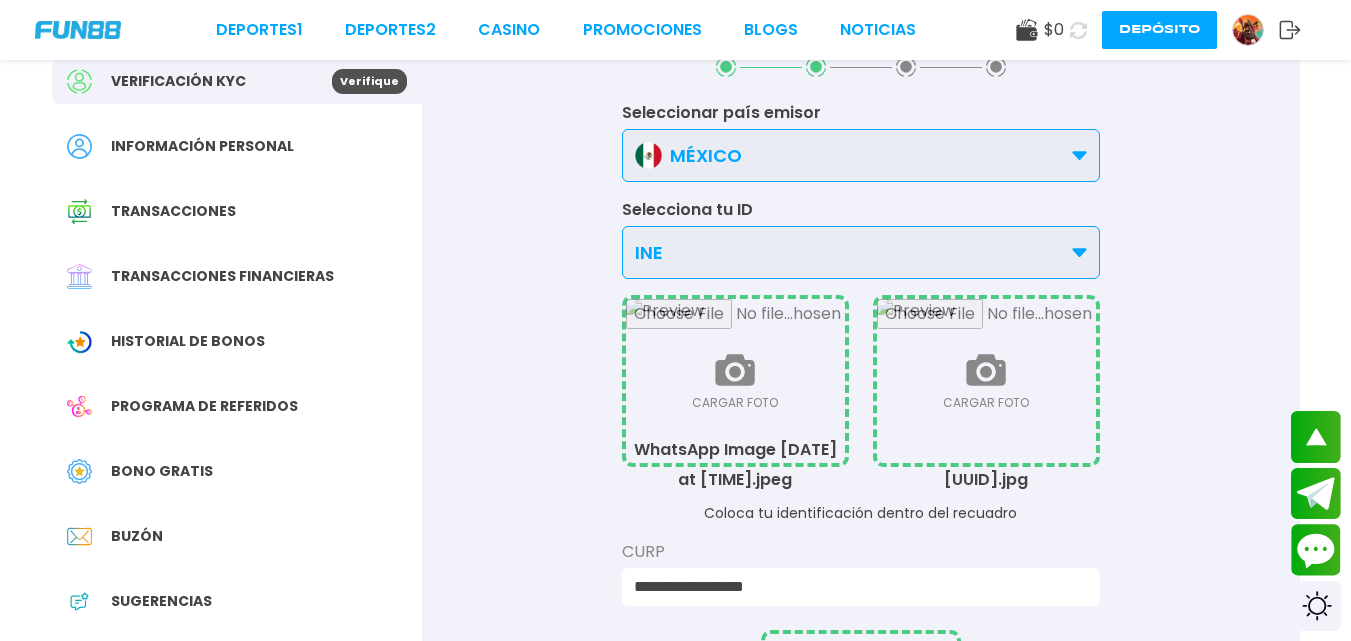 click at bounding box center [986, 381] 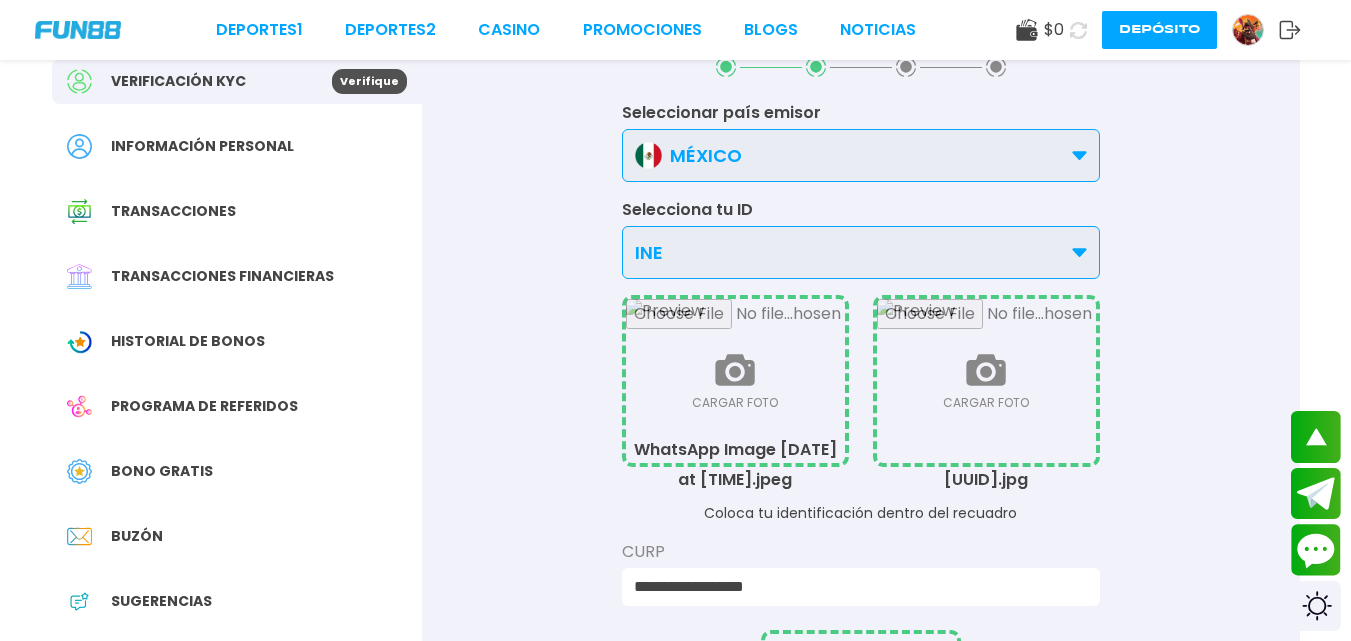 type on "**********" 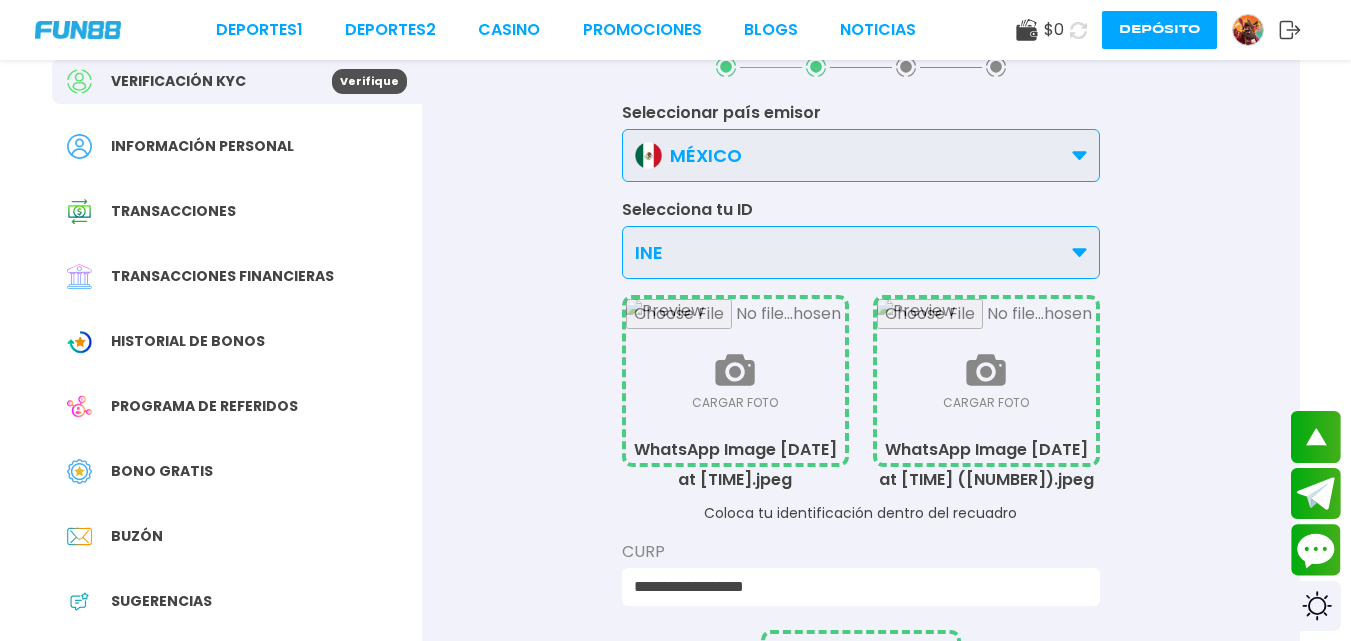 click on "**********" at bounding box center [855, 587] 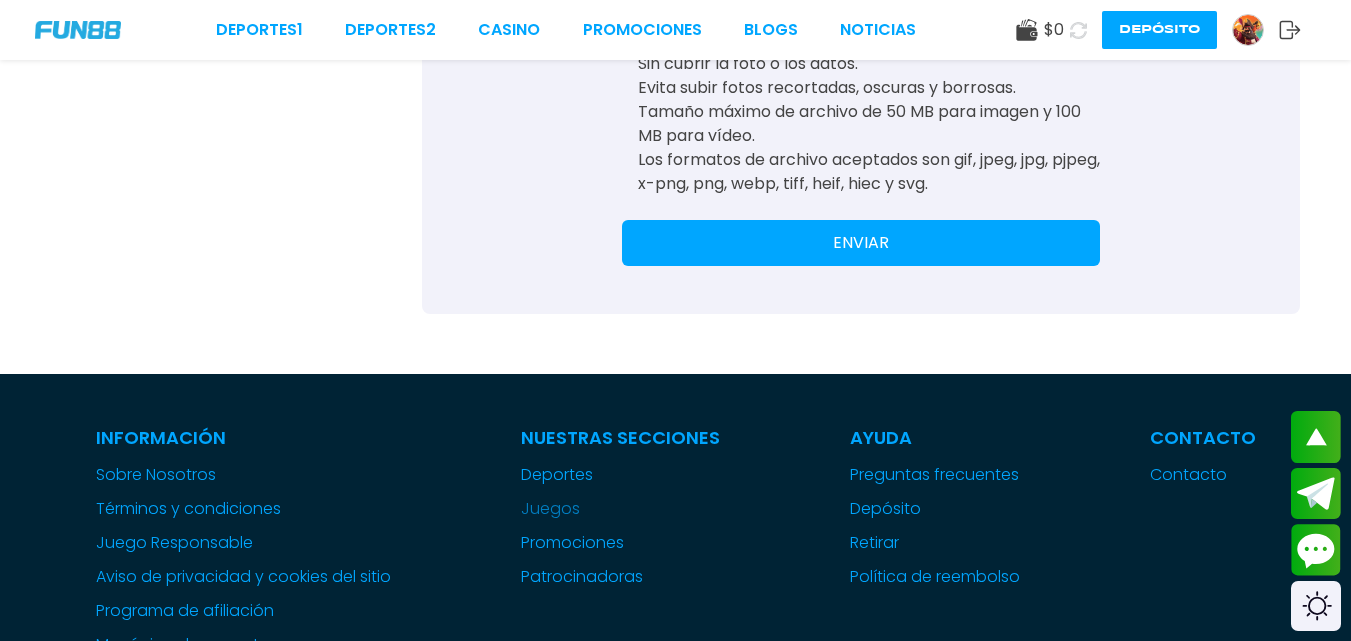 scroll, scrollTop: 1013, scrollLeft: 0, axis: vertical 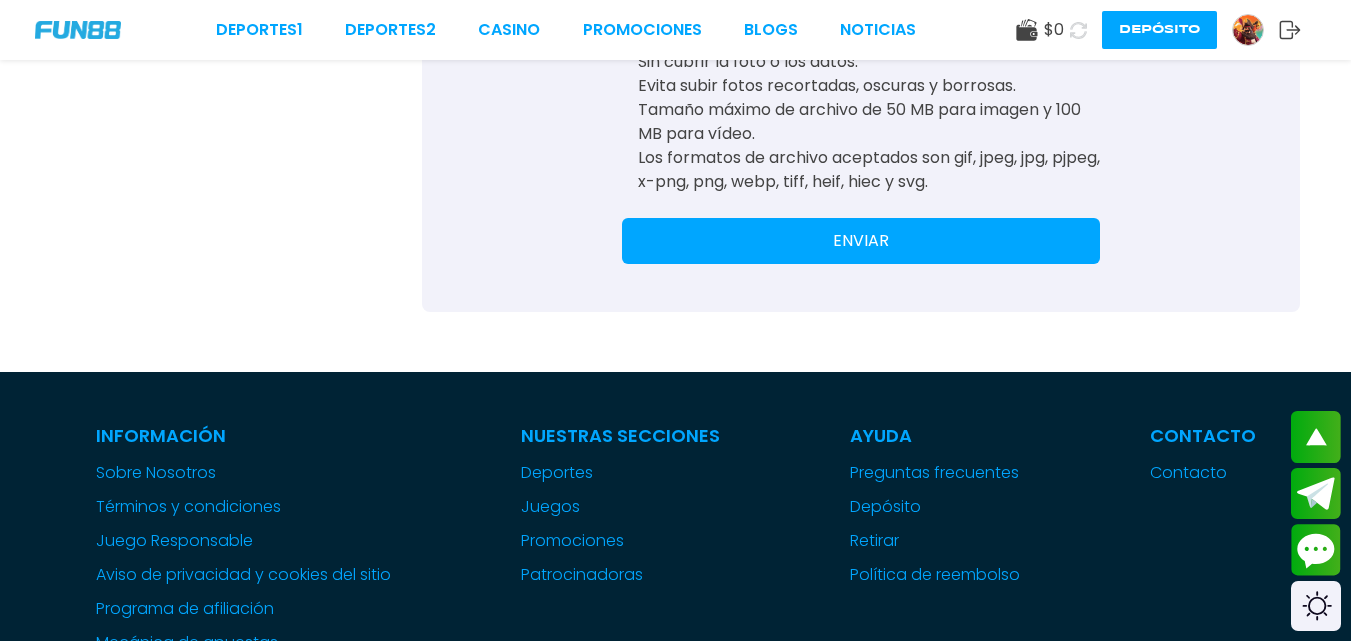drag, startPoint x: 1346, startPoint y: 366, endPoint x: 1354, endPoint y: 358, distance: 11.313708 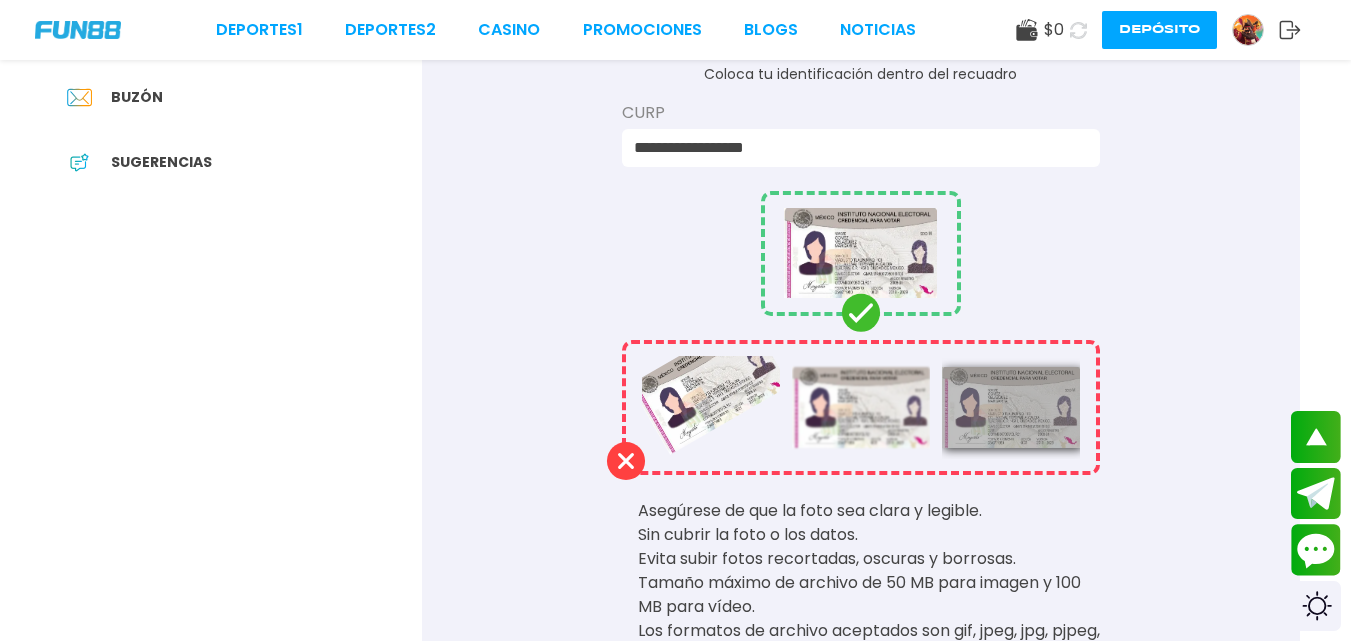 scroll, scrollTop: 529, scrollLeft: 0, axis: vertical 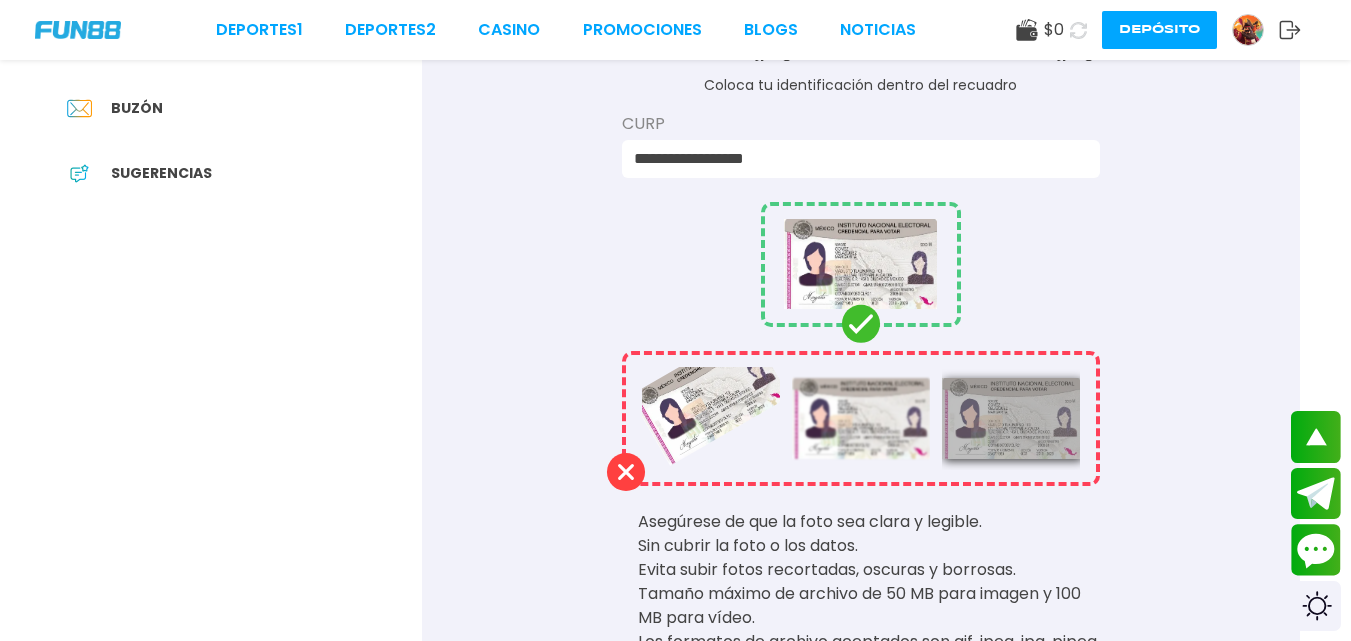 click on "**********" at bounding box center [855, 159] 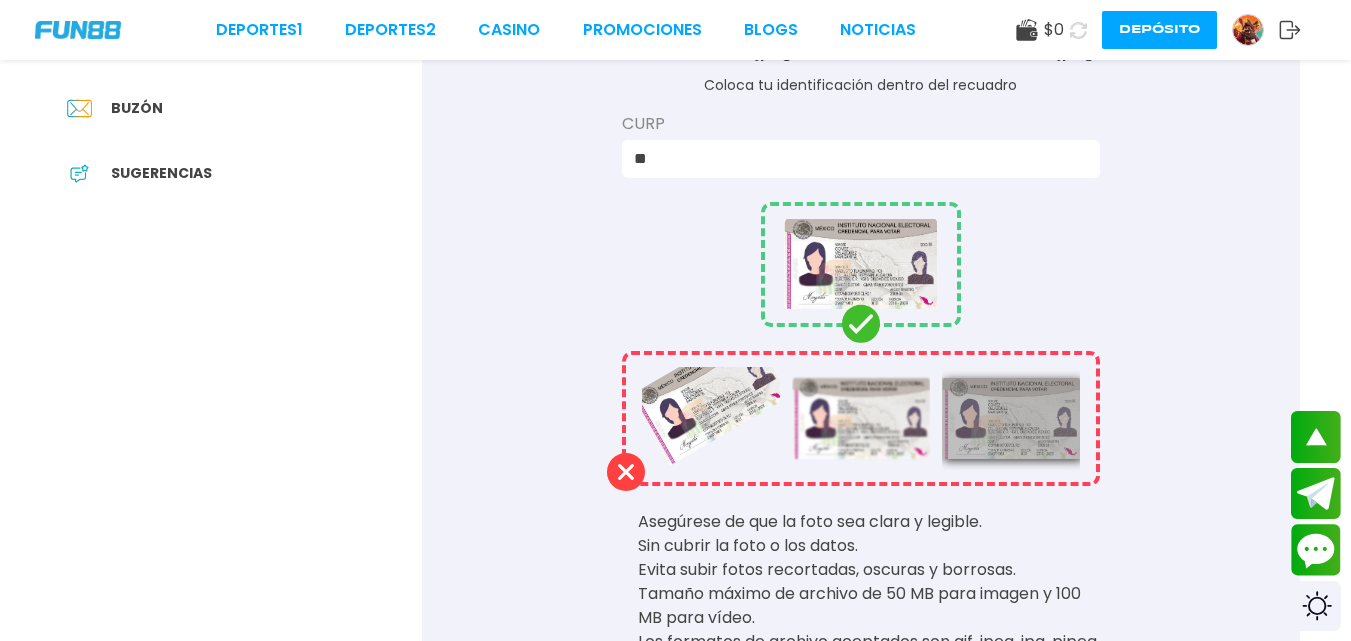 type on "*" 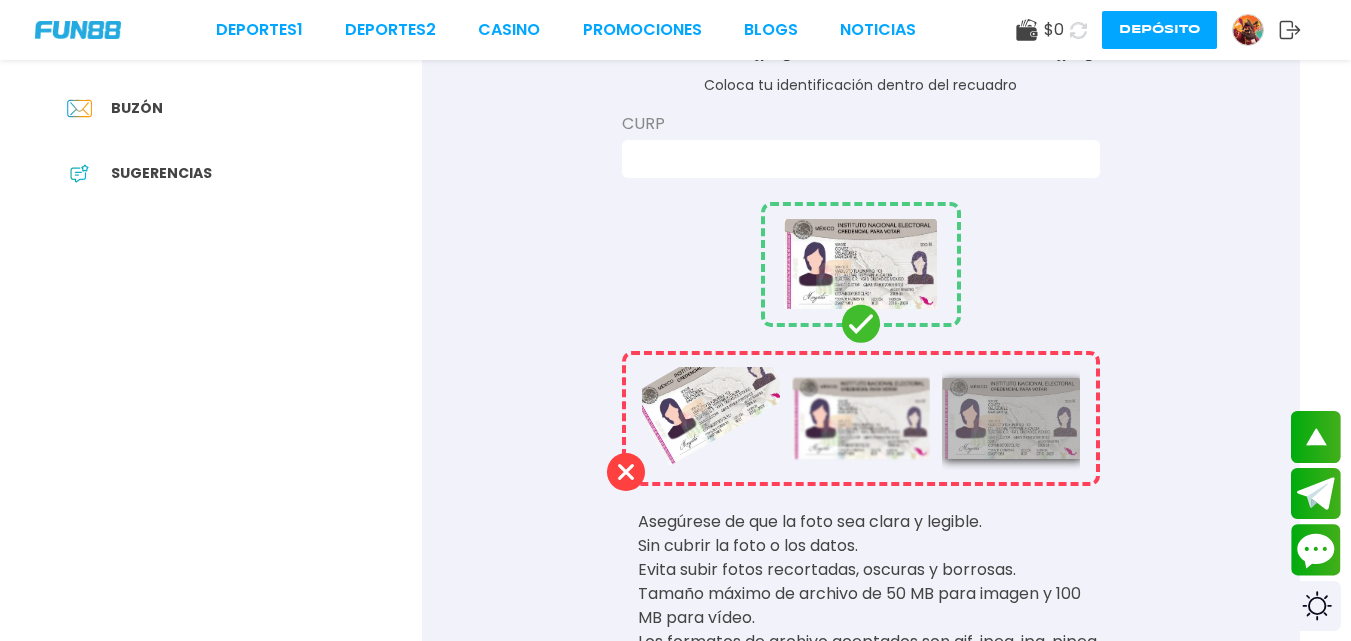 click at bounding box center [855, 159] 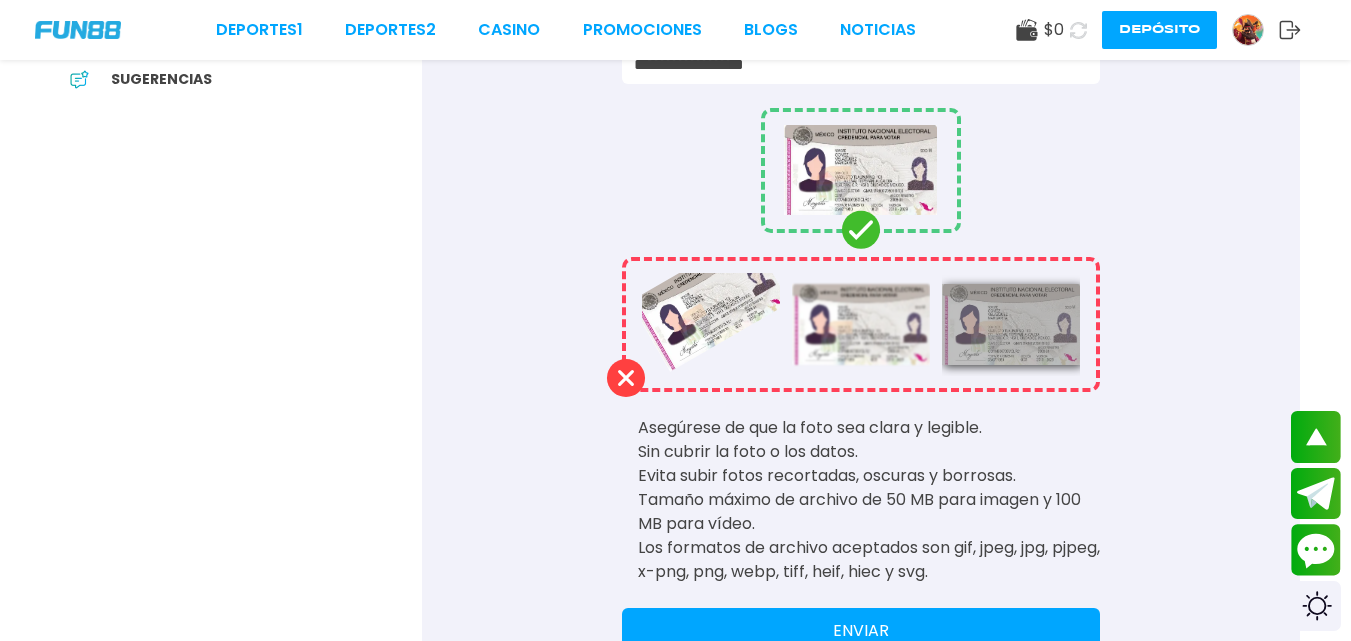 scroll, scrollTop: 781, scrollLeft: 0, axis: vertical 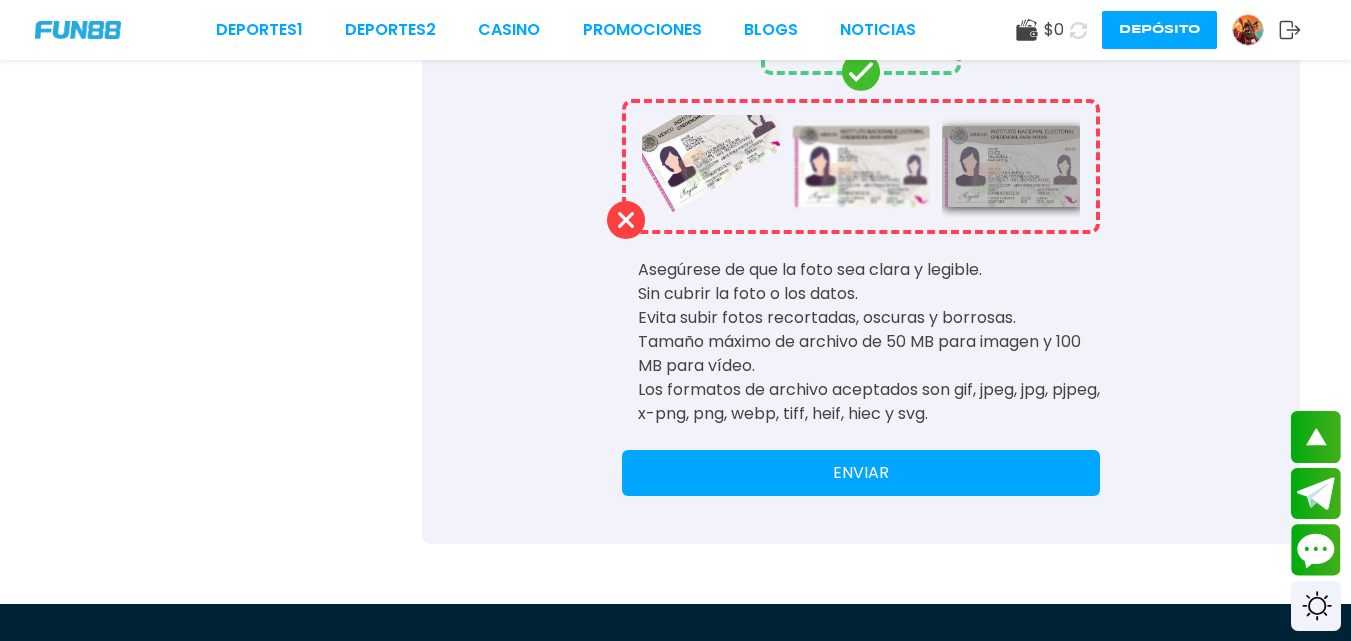 click on "ENVIAR" at bounding box center [861, 473] 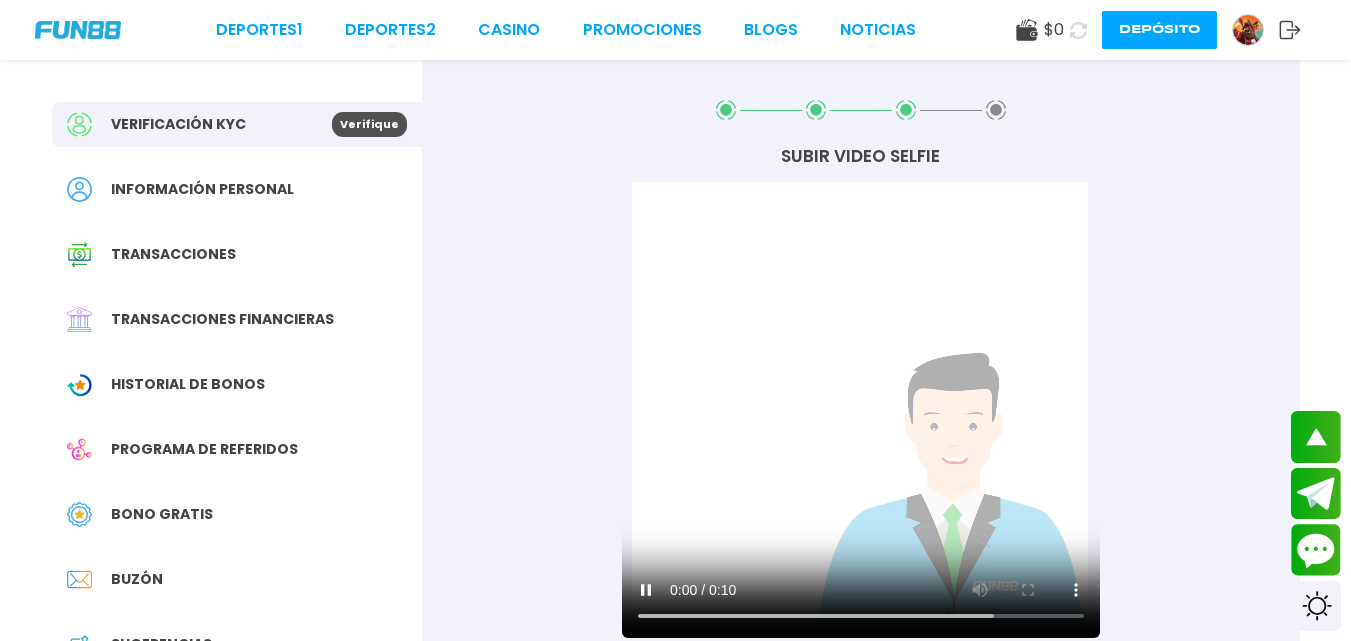 scroll, scrollTop: 0, scrollLeft: 0, axis: both 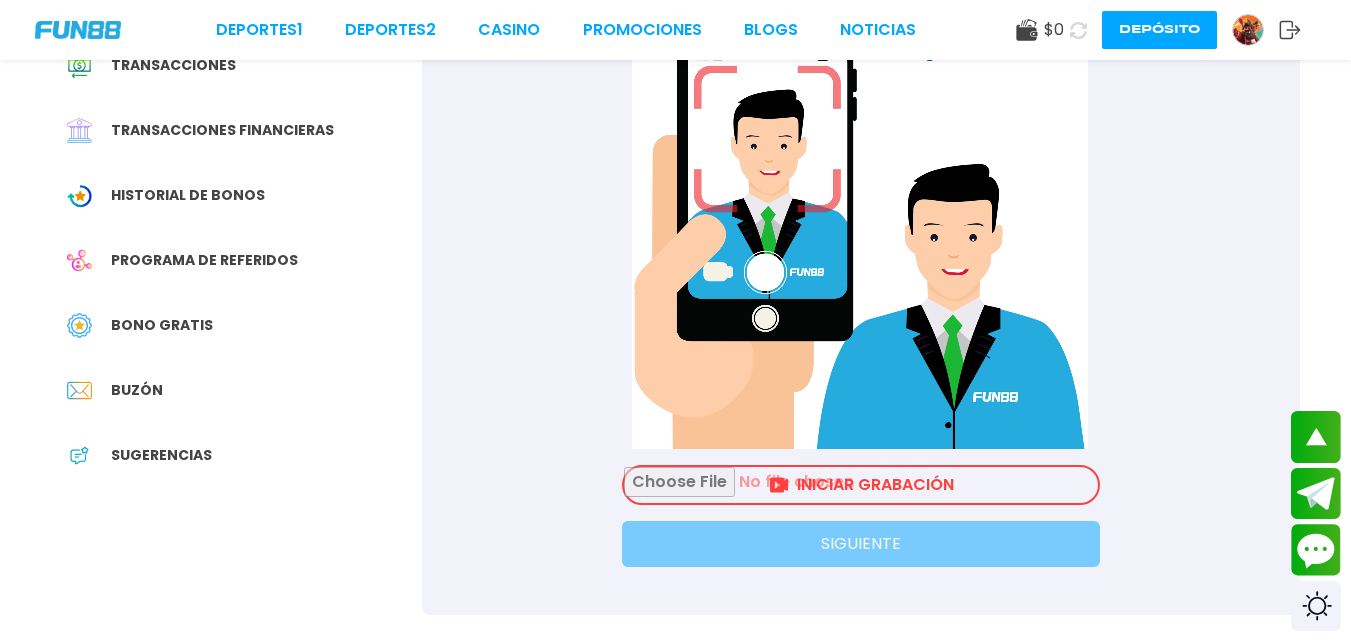 click at bounding box center (861, 485) 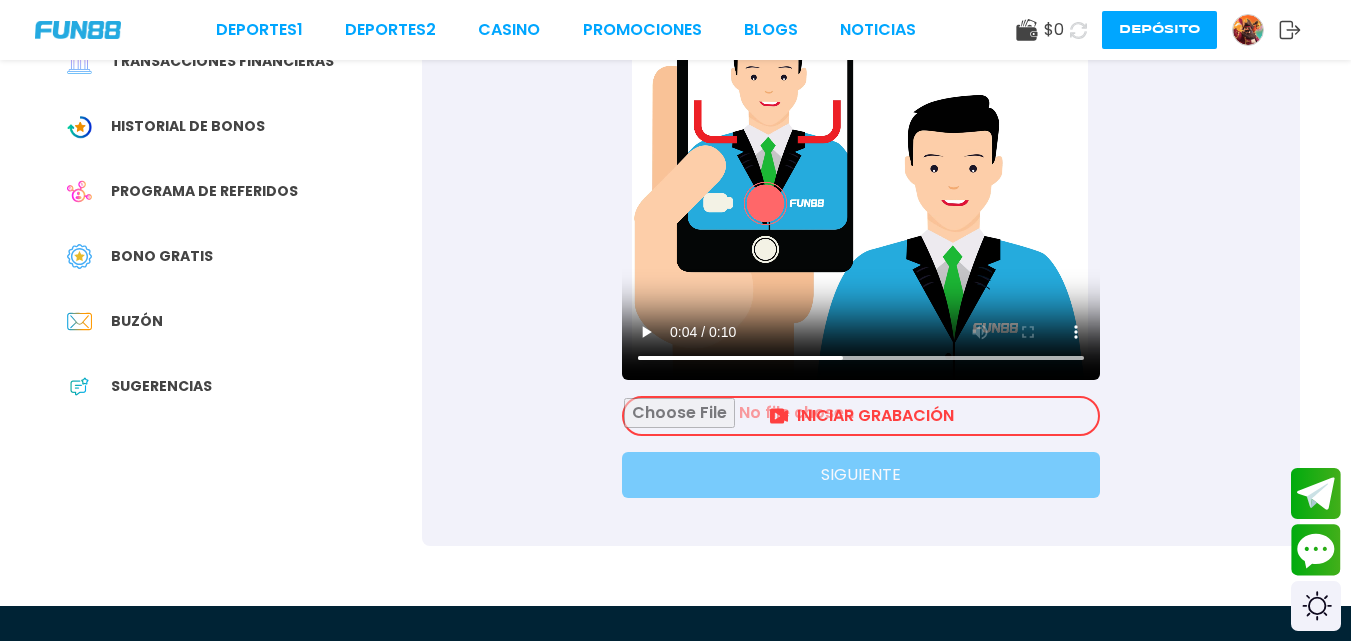 scroll, scrollTop: 381, scrollLeft: 0, axis: vertical 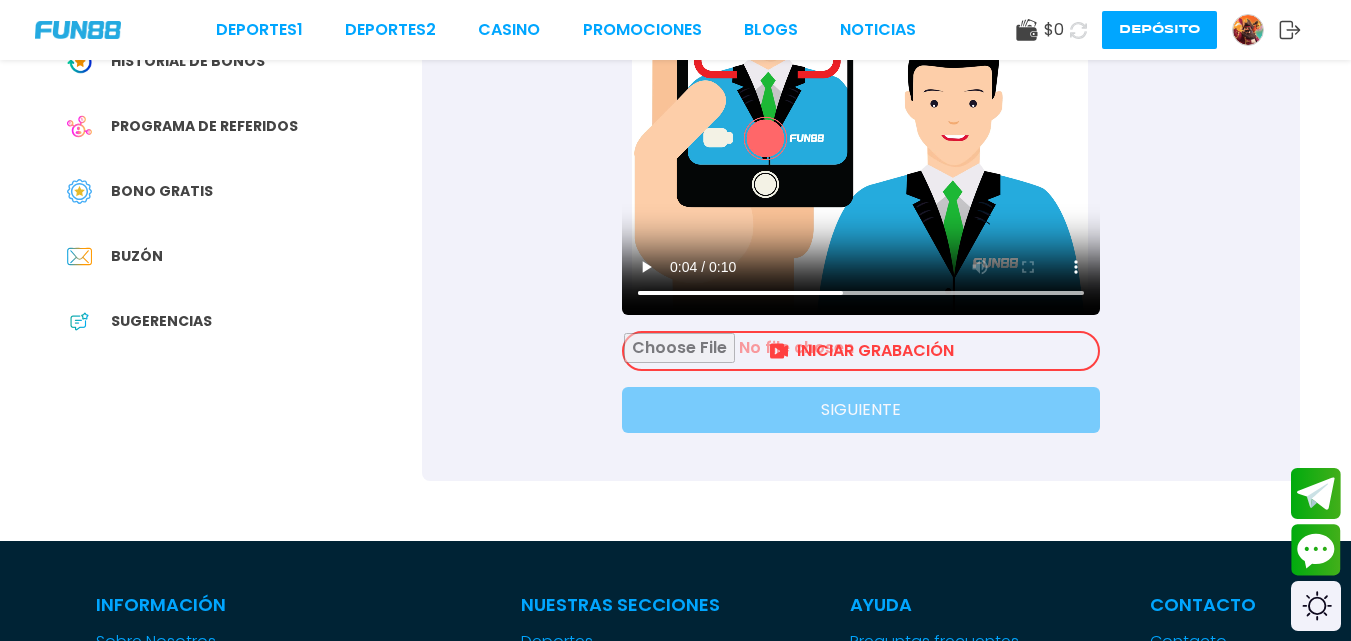 click at bounding box center (861, 351) 